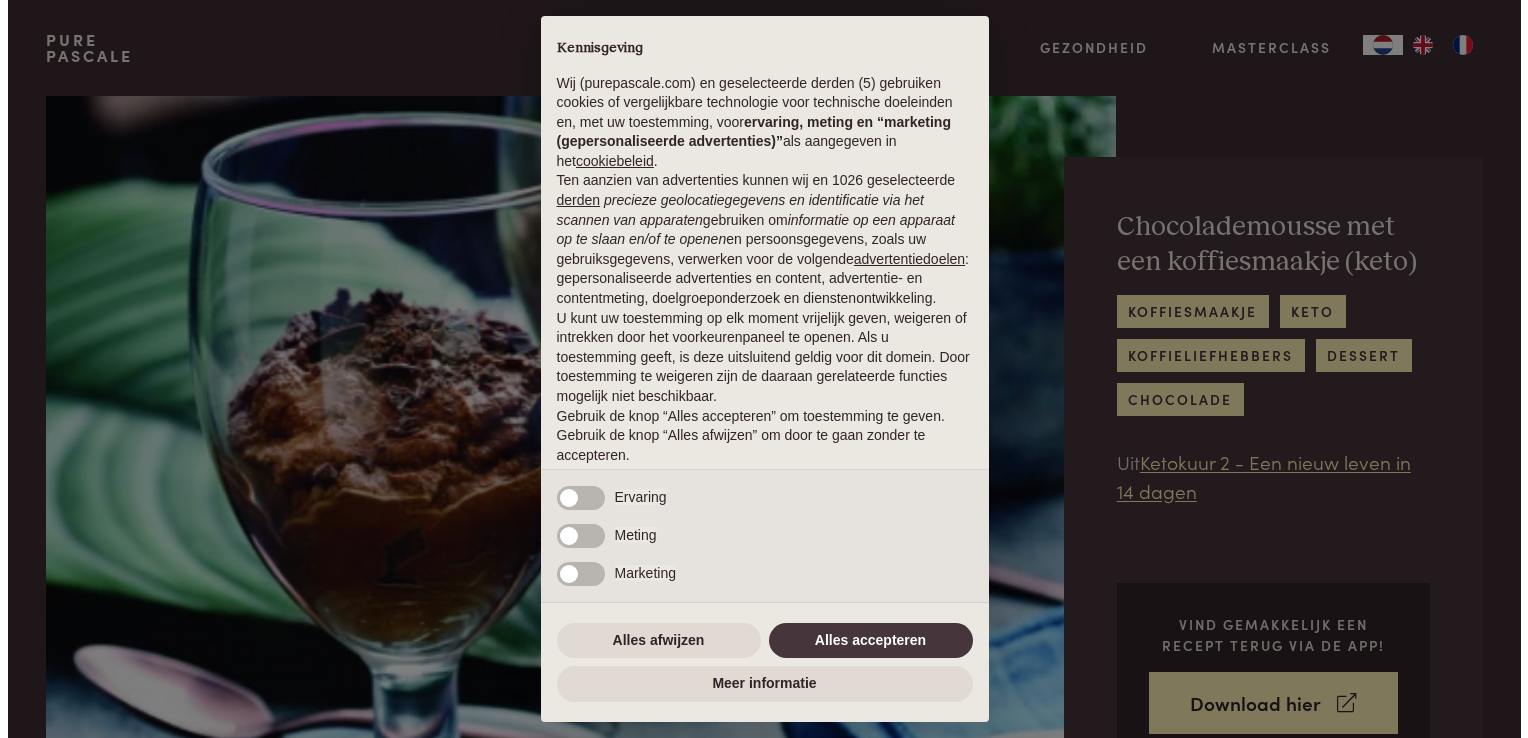 scroll, scrollTop: 0, scrollLeft: 0, axis: both 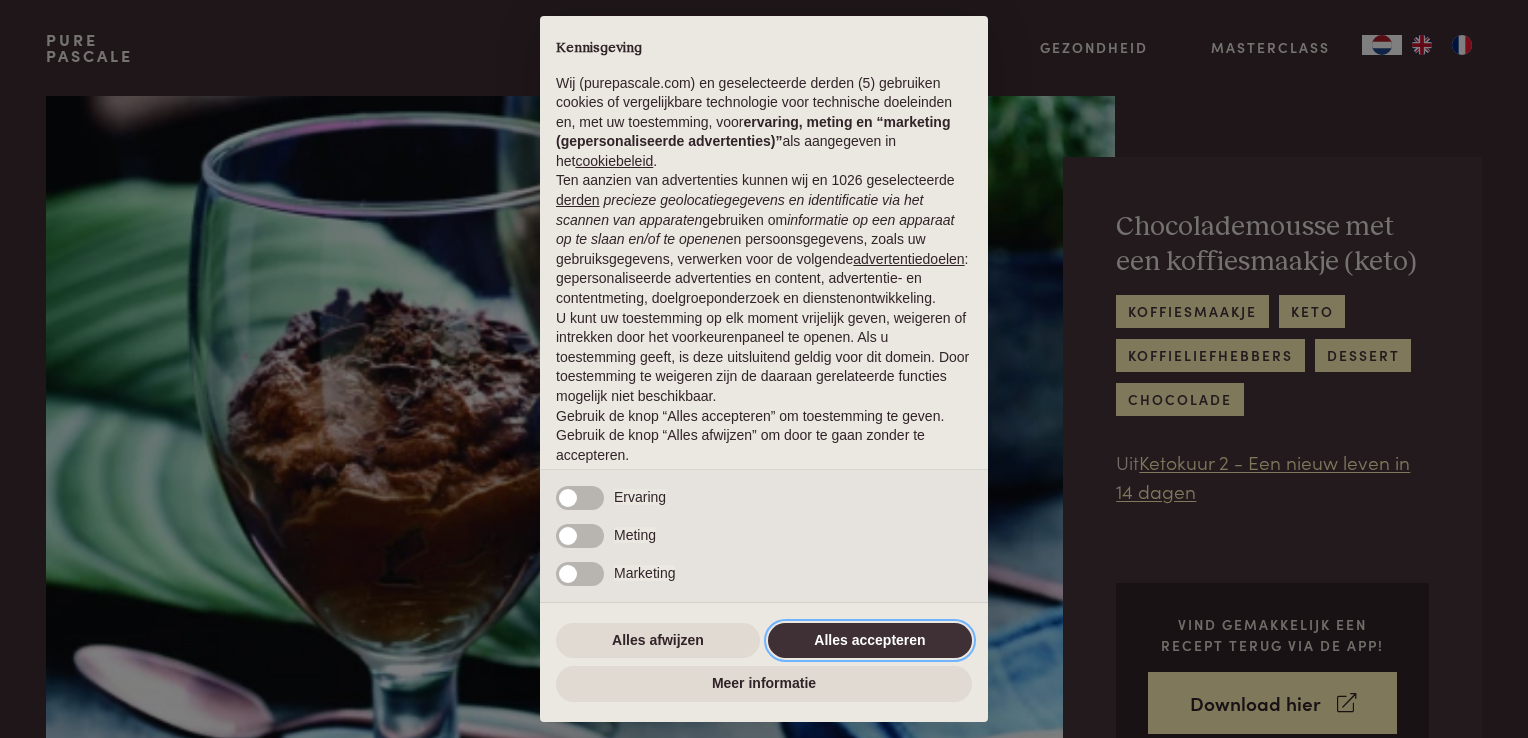 click on "Alles accepteren" at bounding box center [870, 641] 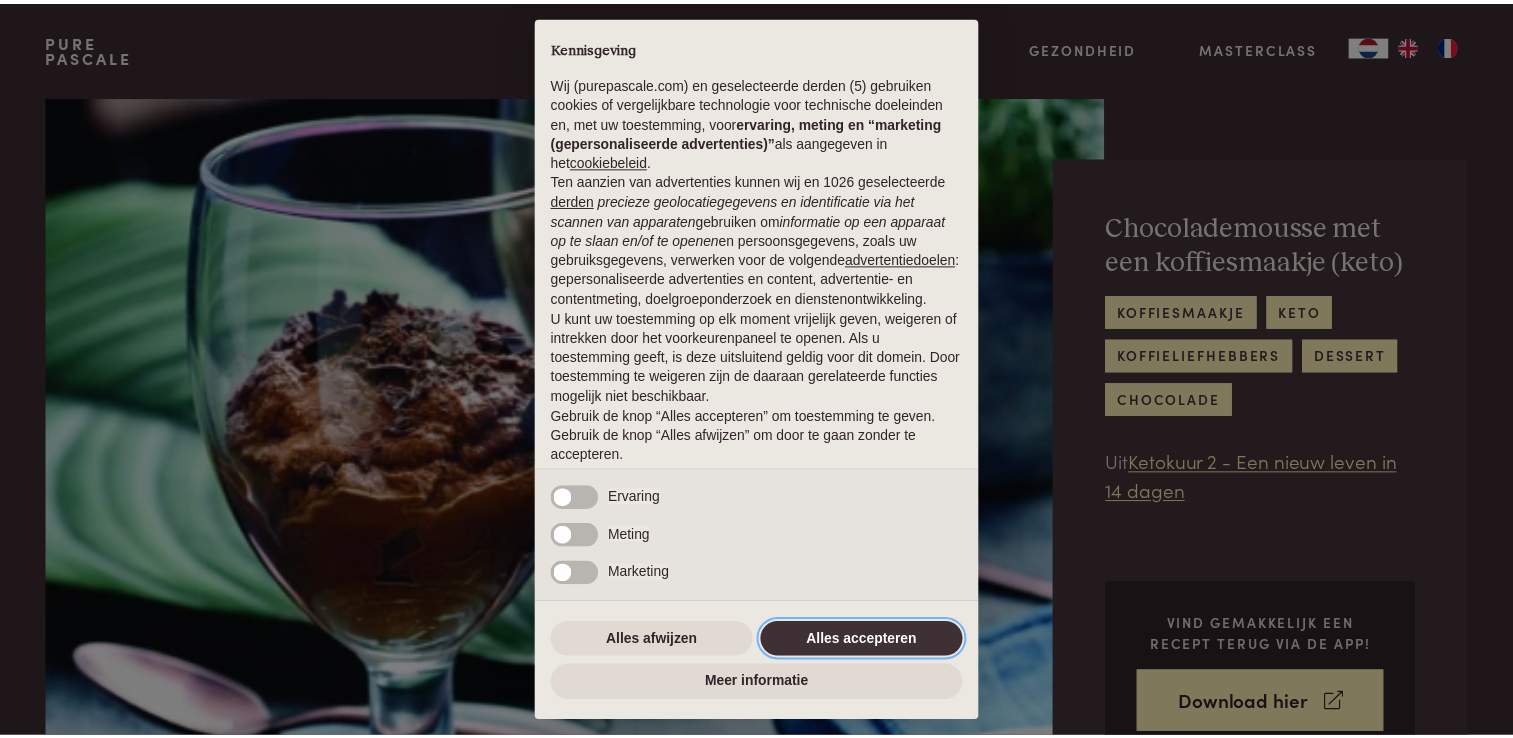 scroll, scrollTop: 65, scrollLeft: 0, axis: vertical 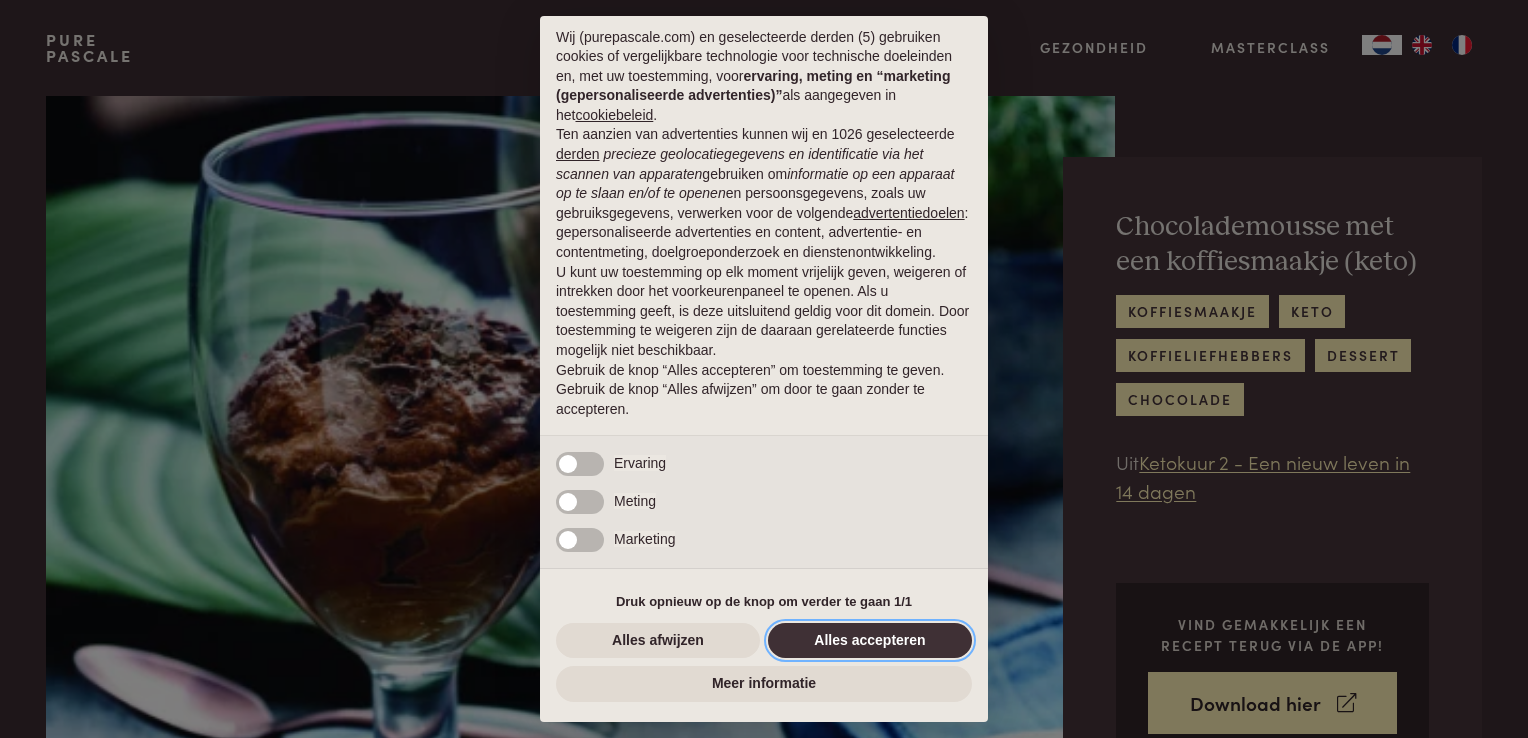 click on "Alles accepteren" at bounding box center [870, 641] 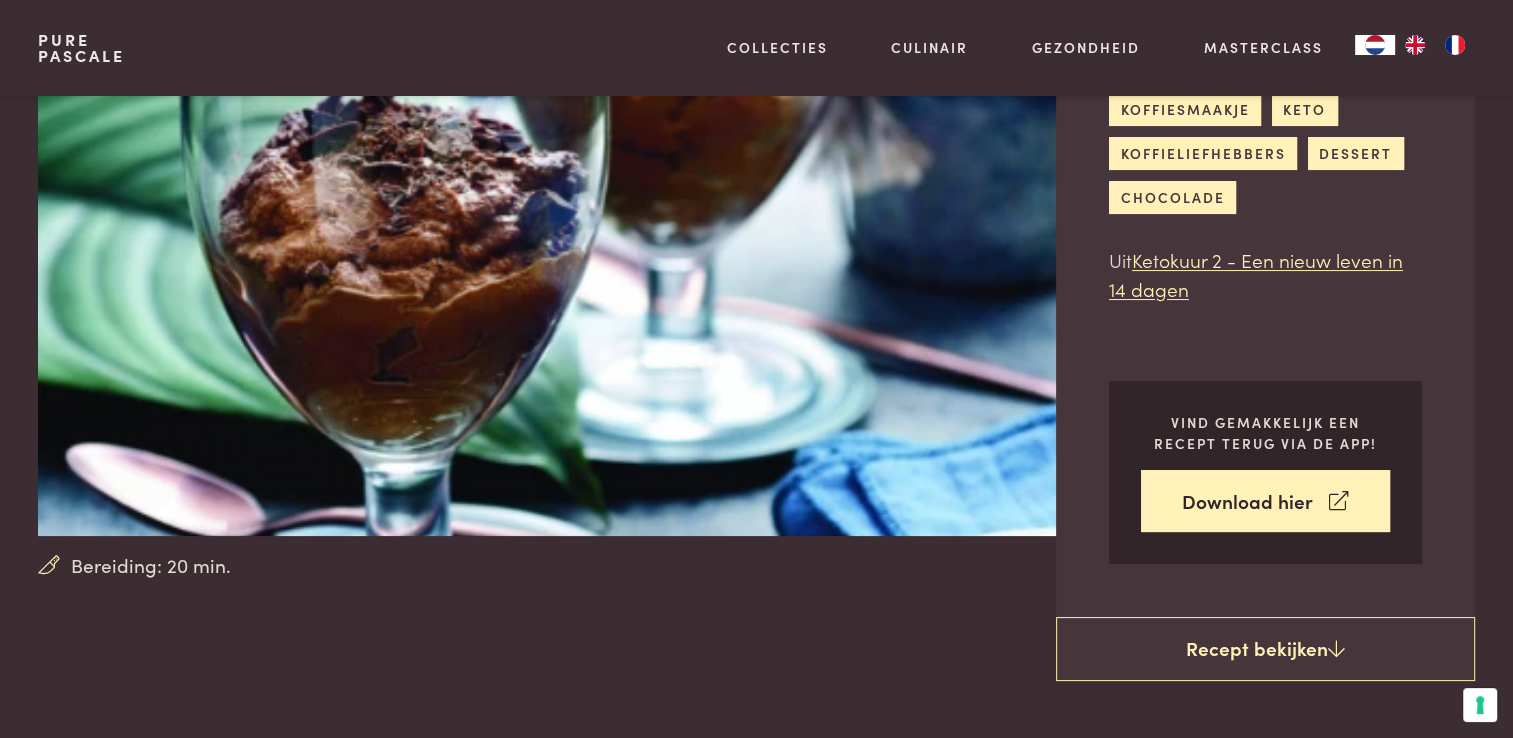 scroll, scrollTop: 200, scrollLeft: 0, axis: vertical 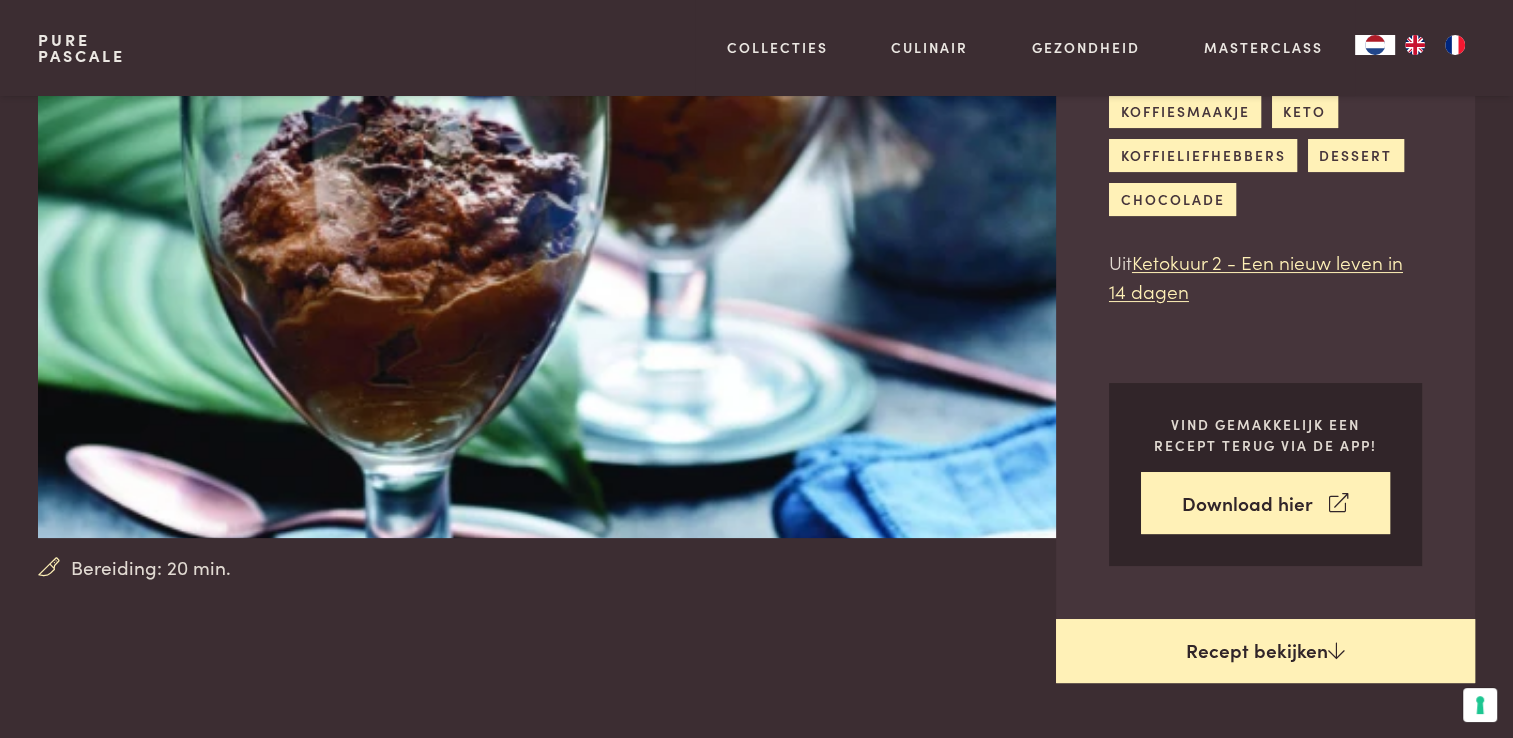click on "Recept bekijken" at bounding box center (1265, 651) 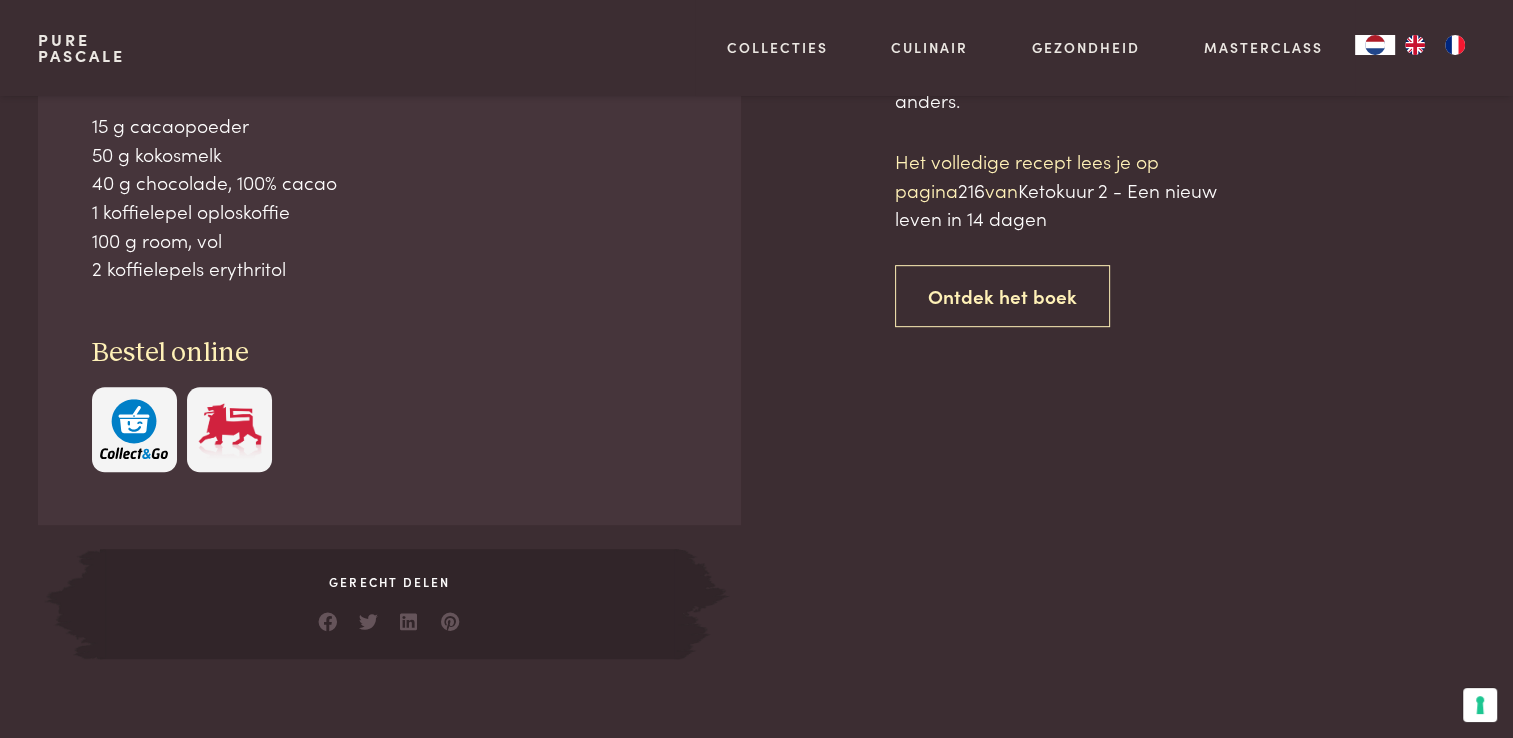 scroll, scrollTop: 986, scrollLeft: 0, axis: vertical 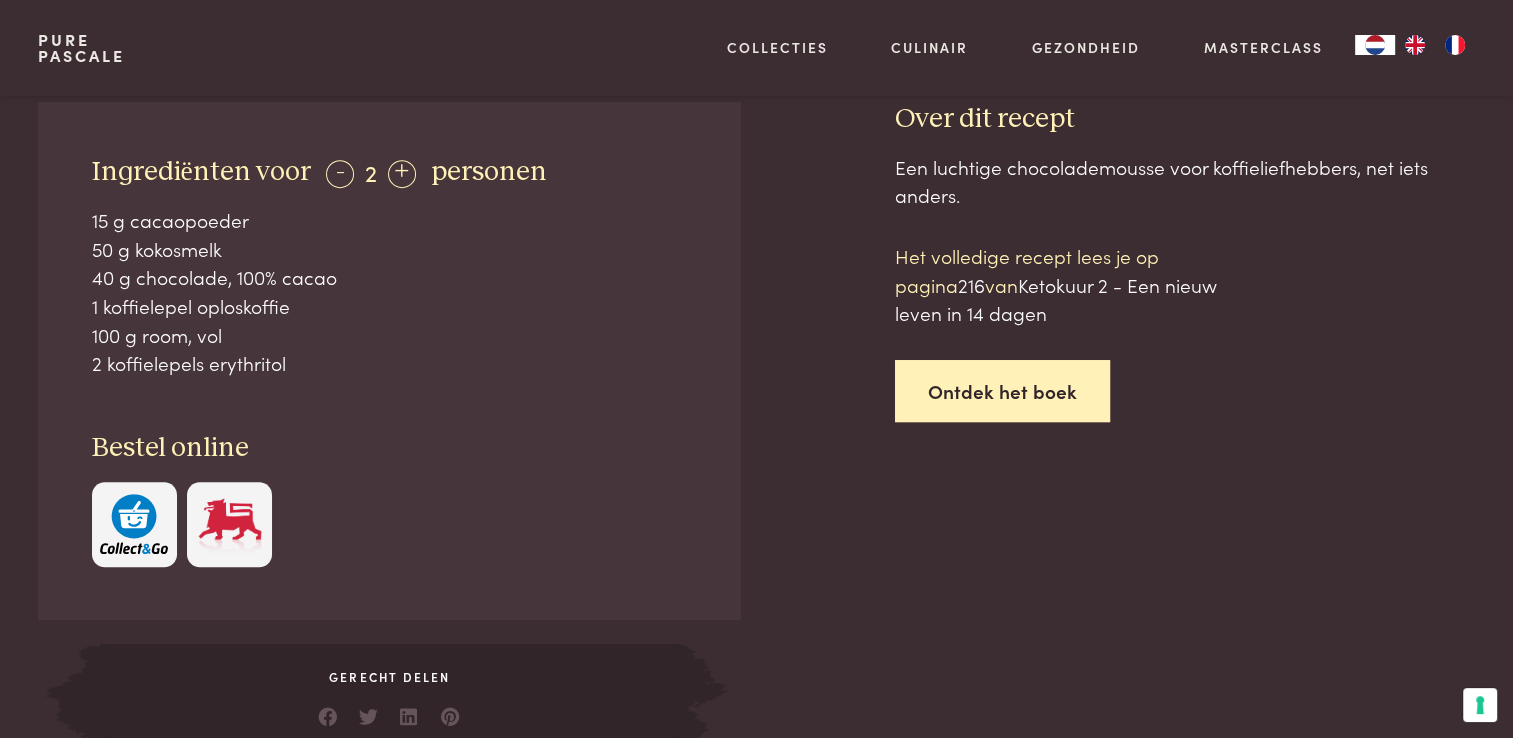 click on "Ontdek het boek" at bounding box center [1002, 391] 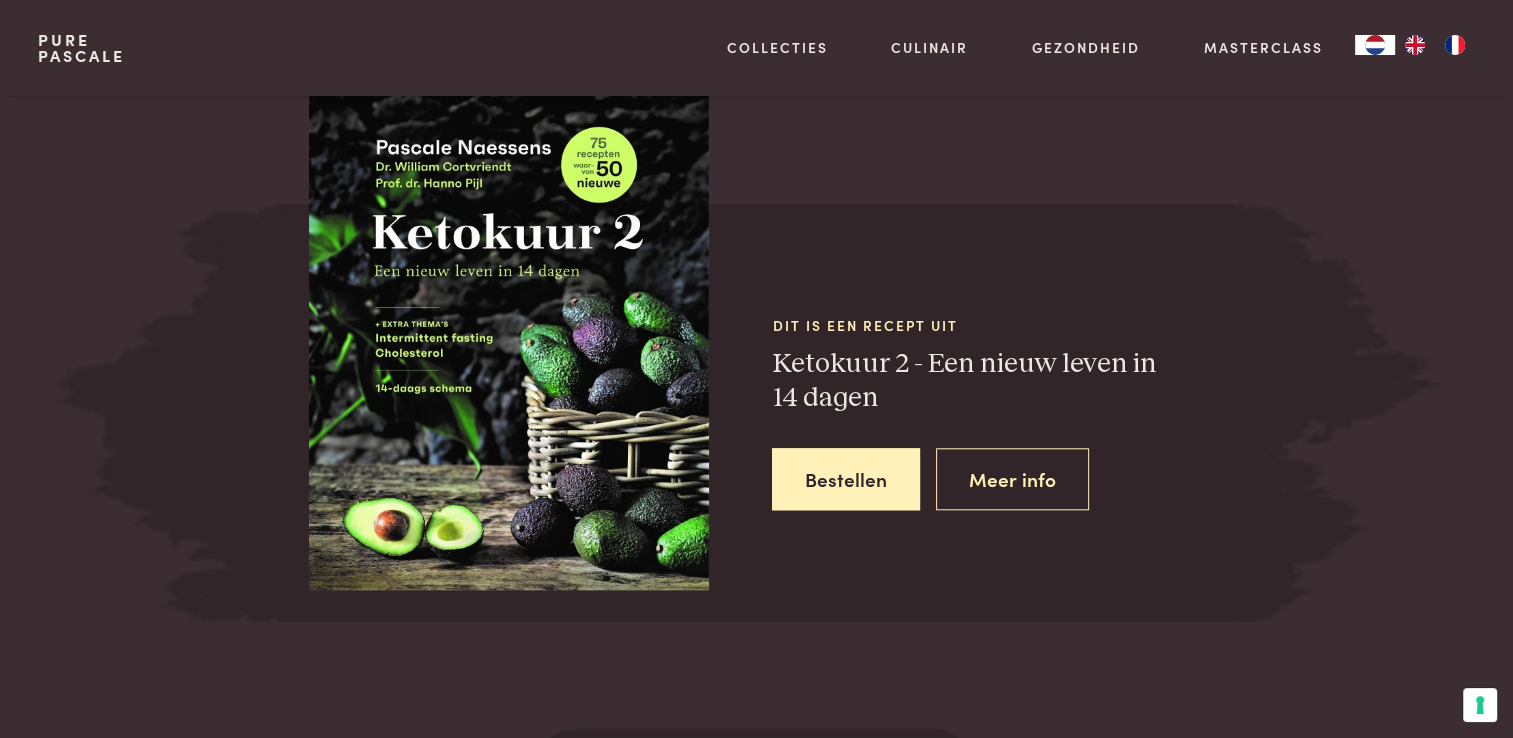 scroll, scrollTop: 1851, scrollLeft: 0, axis: vertical 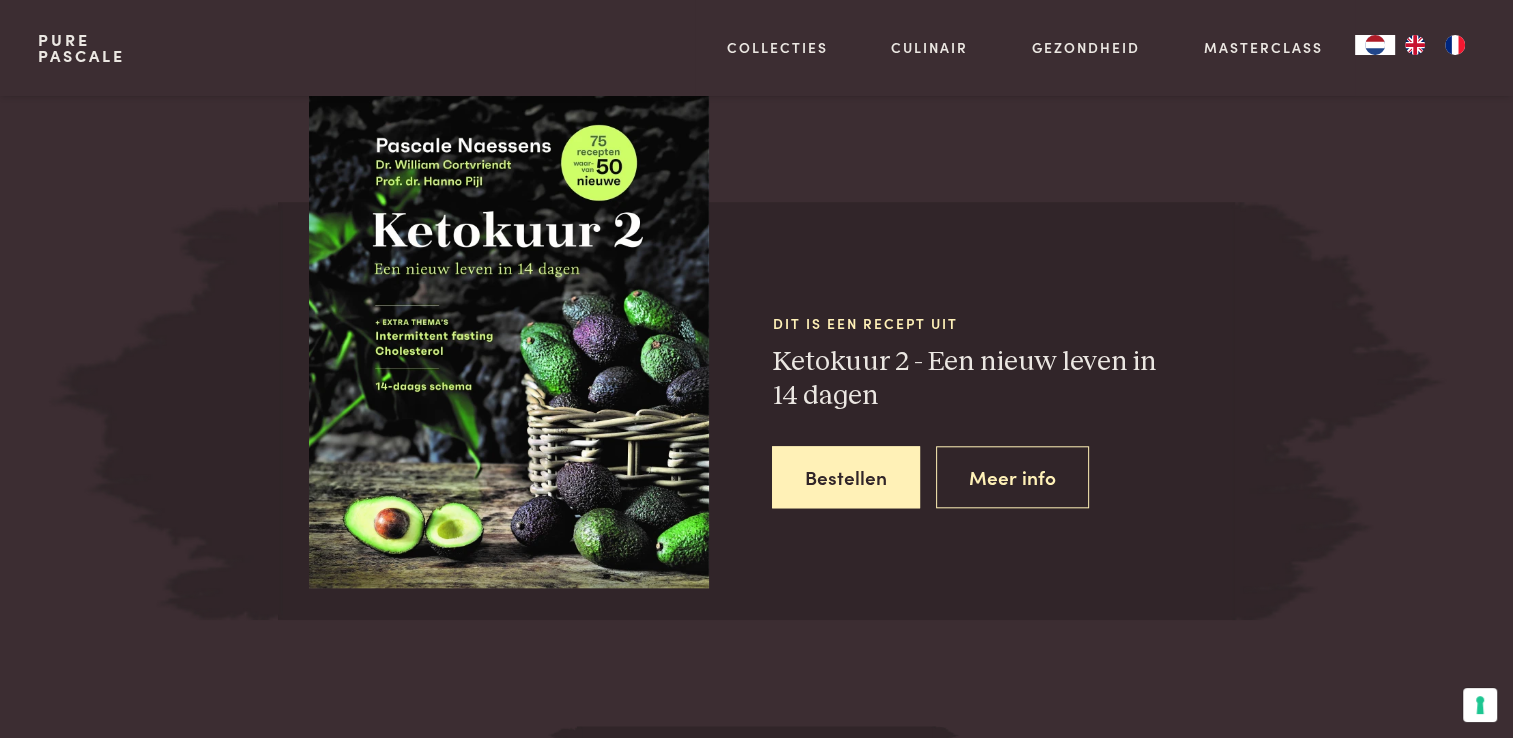 click at bounding box center [509, 332] 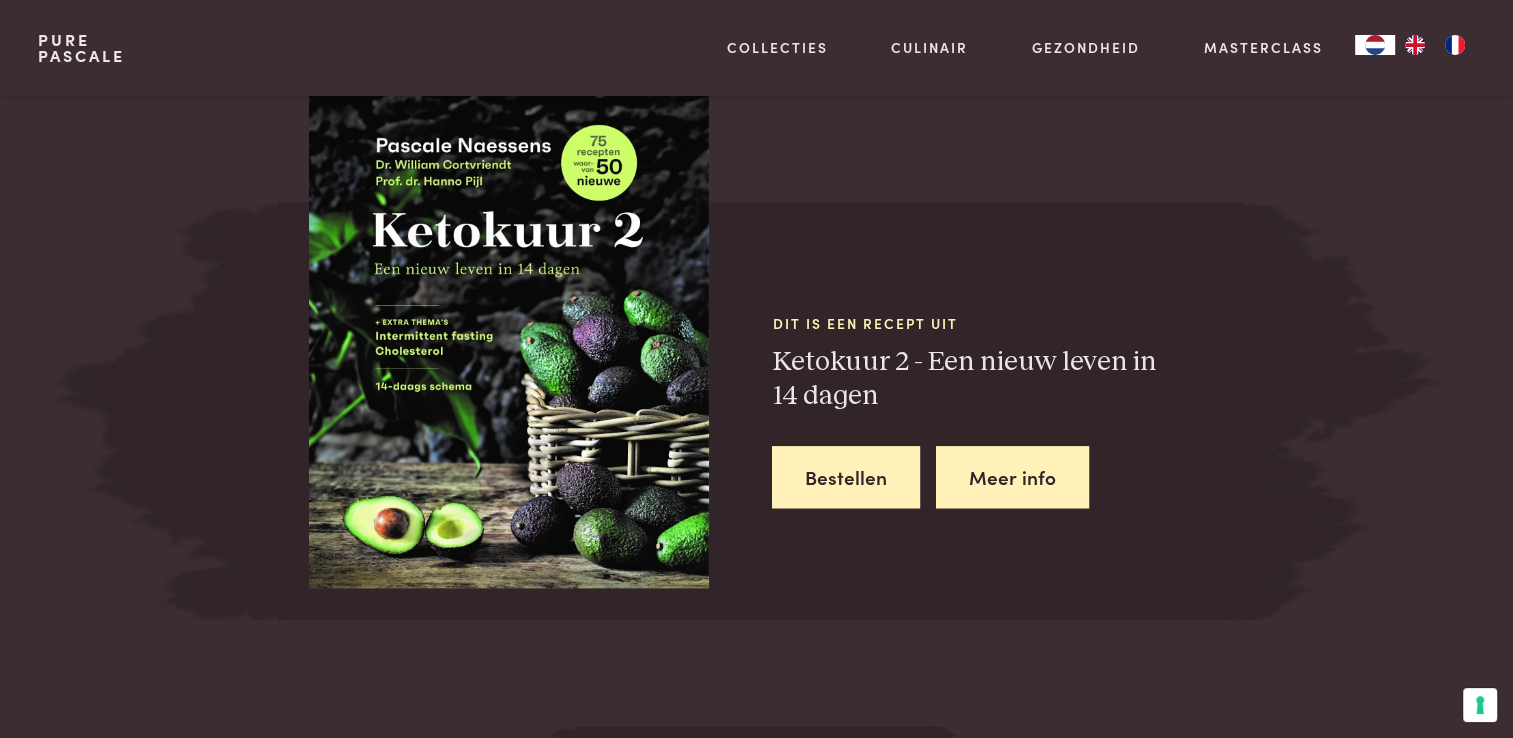 click on "Meer info" at bounding box center [1012, 477] 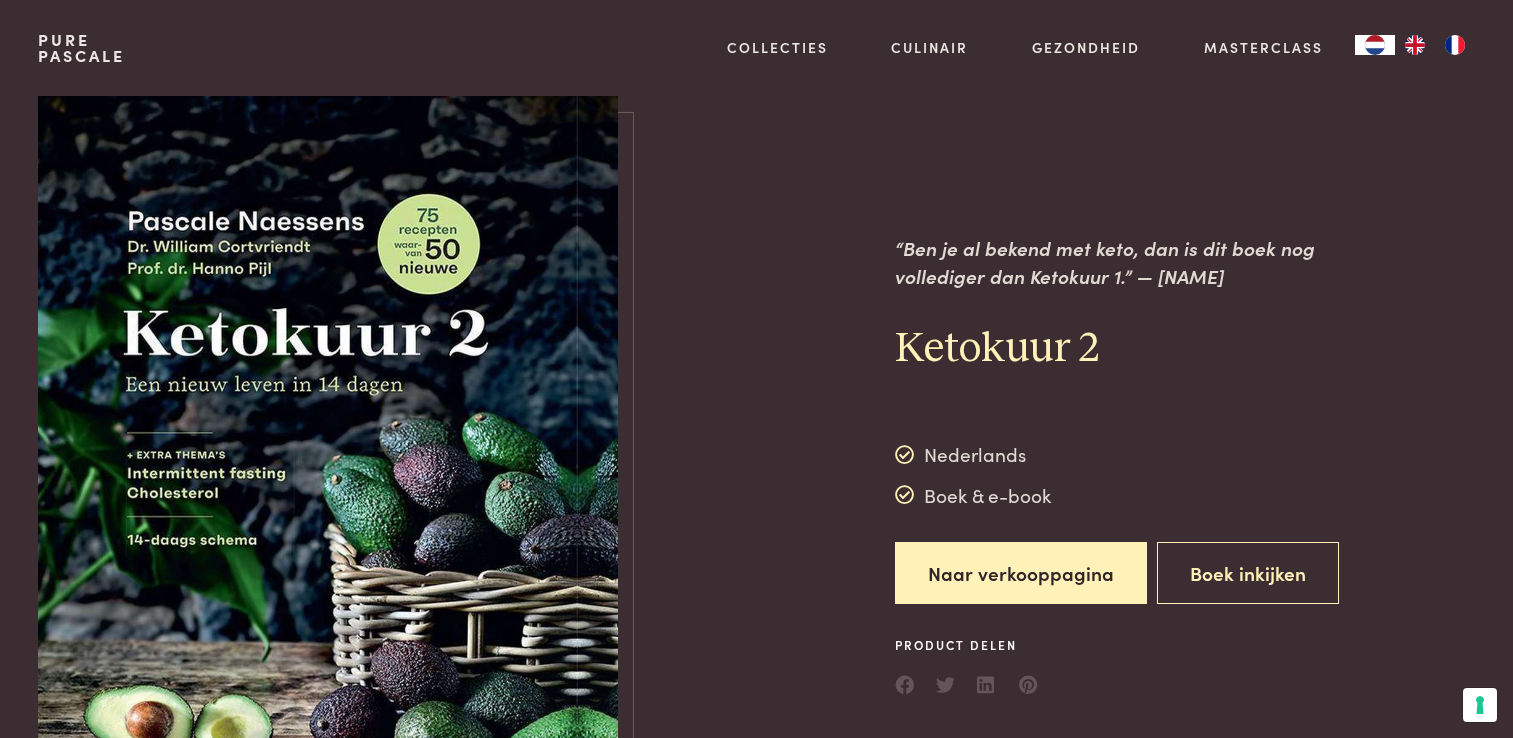 scroll, scrollTop: 0, scrollLeft: 0, axis: both 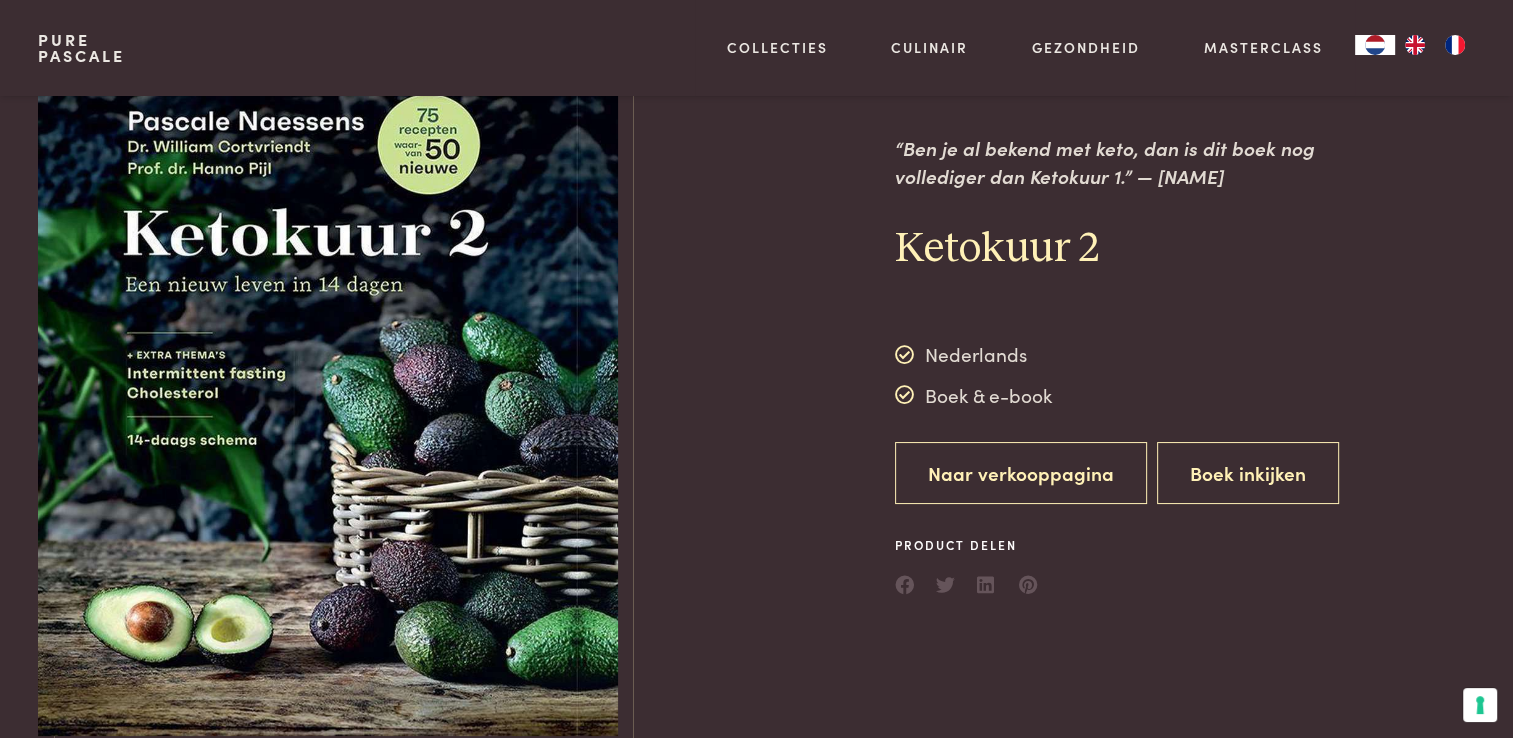 click on "Naar verkooppagina" at bounding box center (1021, 473) 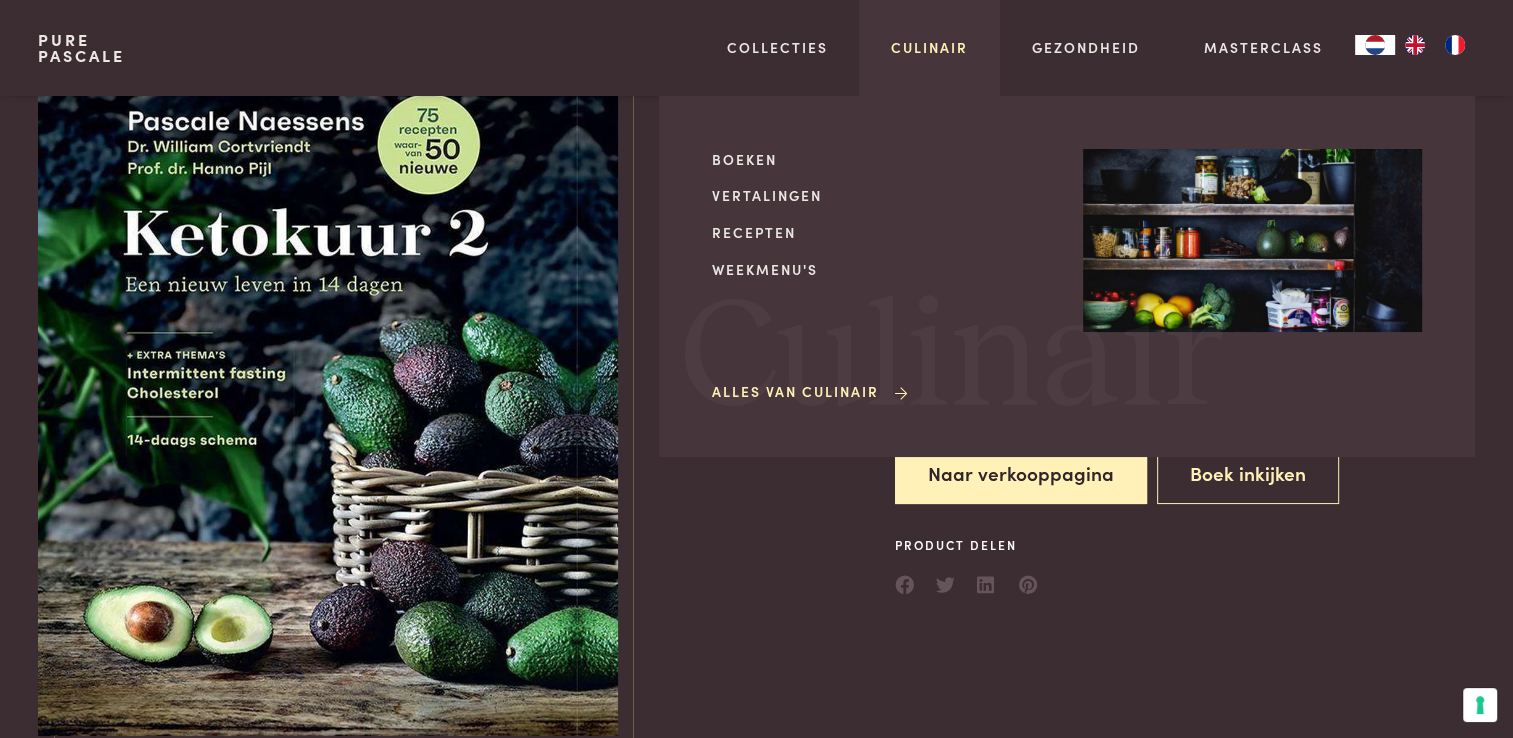 click on "Culinair" at bounding box center (929, 47) 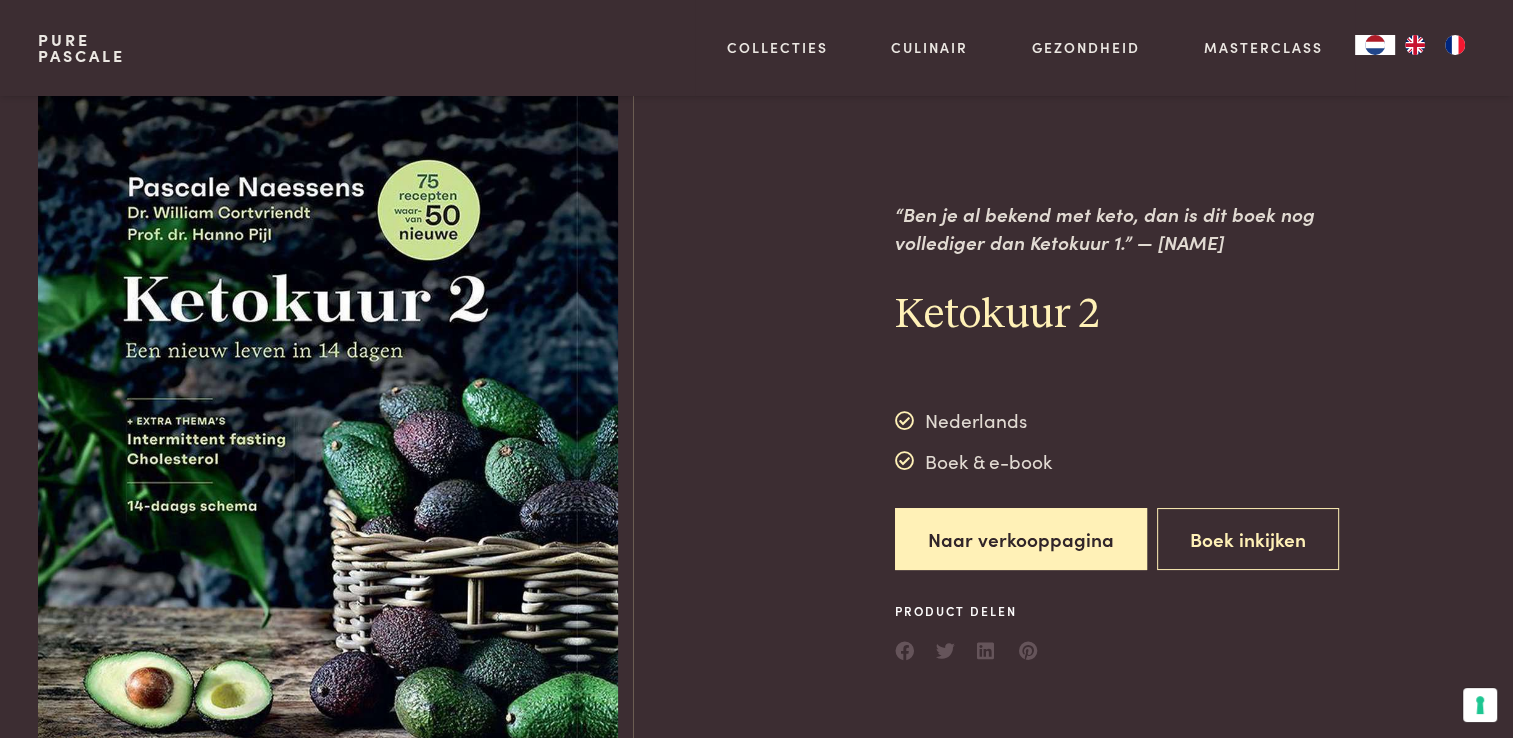 scroll, scrollTop: 0, scrollLeft: 0, axis: both 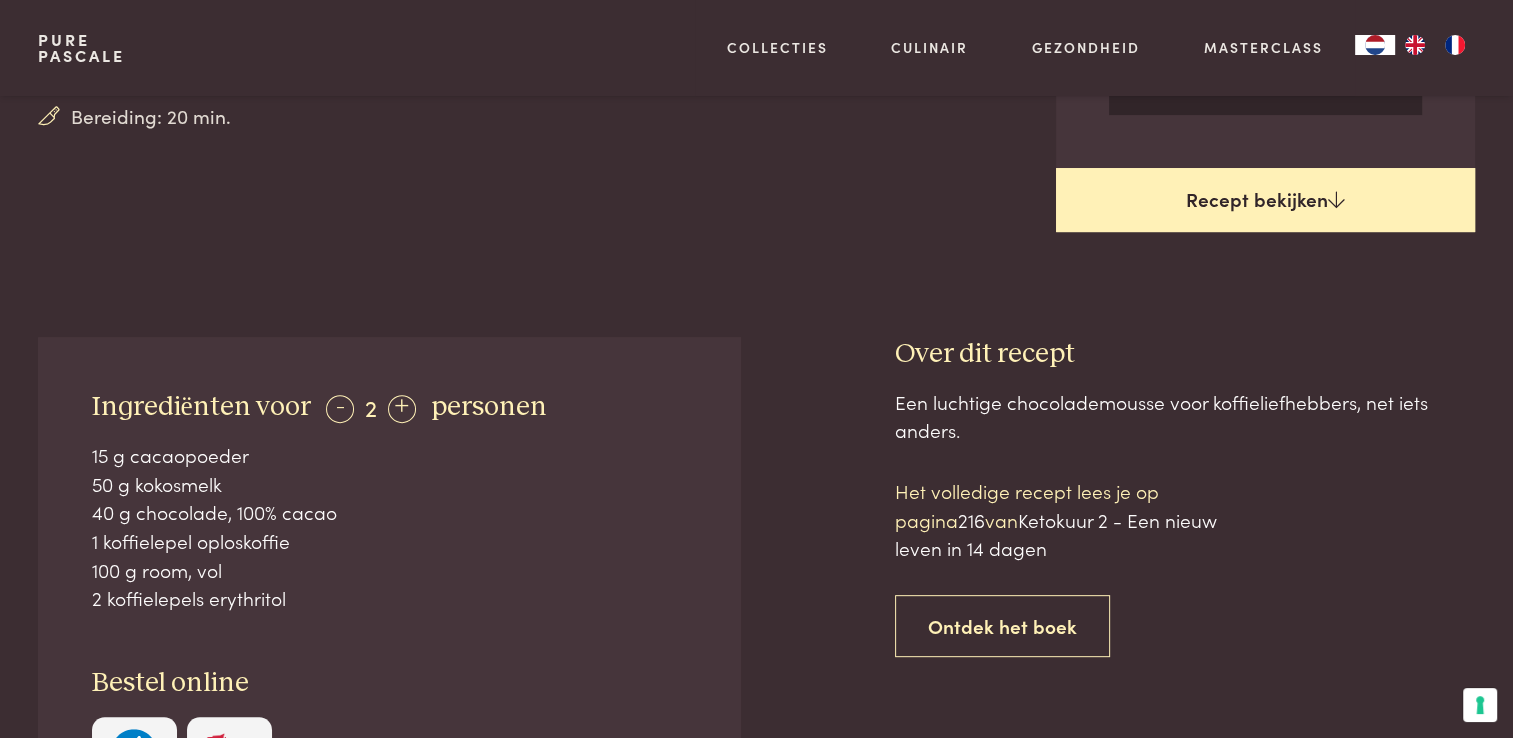 click on "Recept bekijken" at bounding box center (1265, 200) 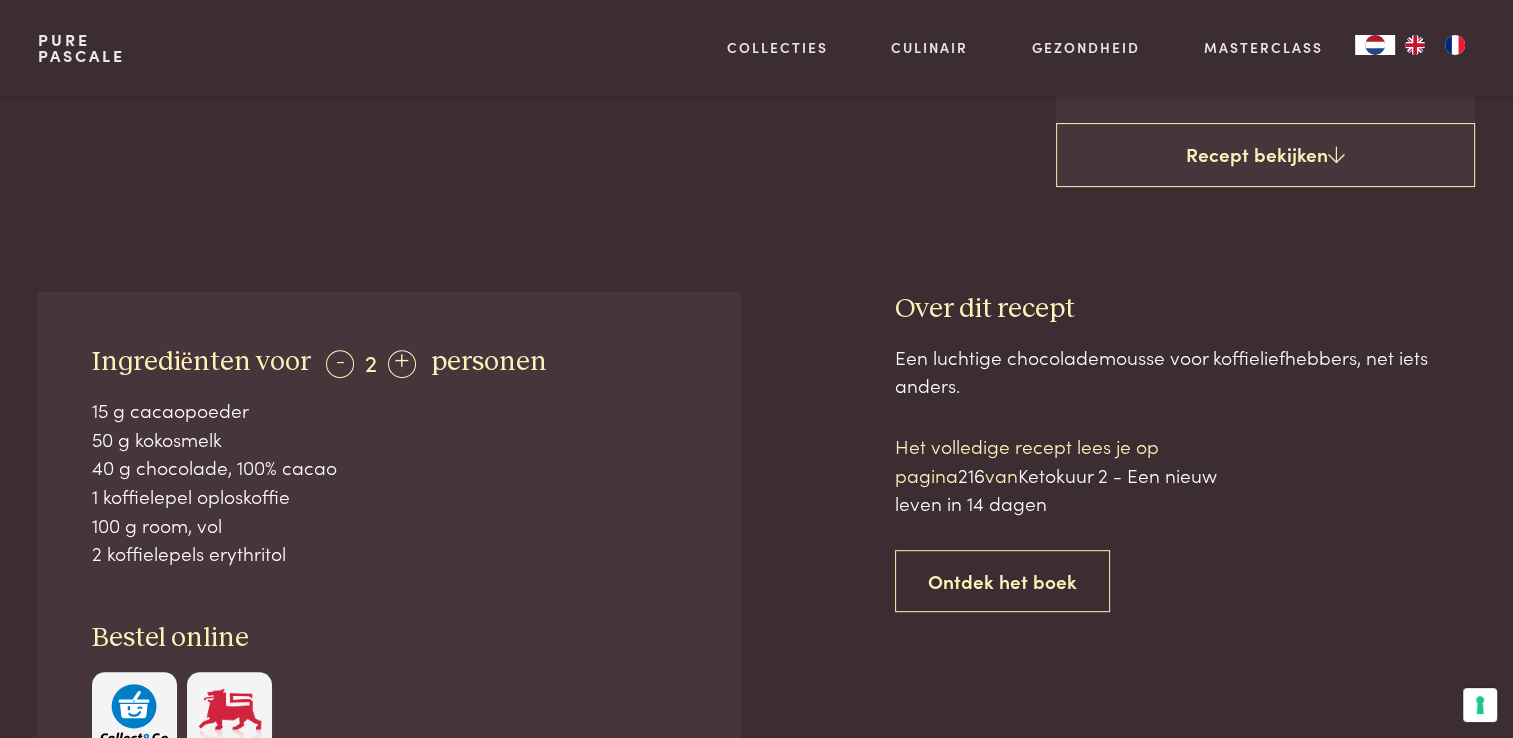 scroll, scrollTop: 686, scrollLeft: 0, axis: vertical 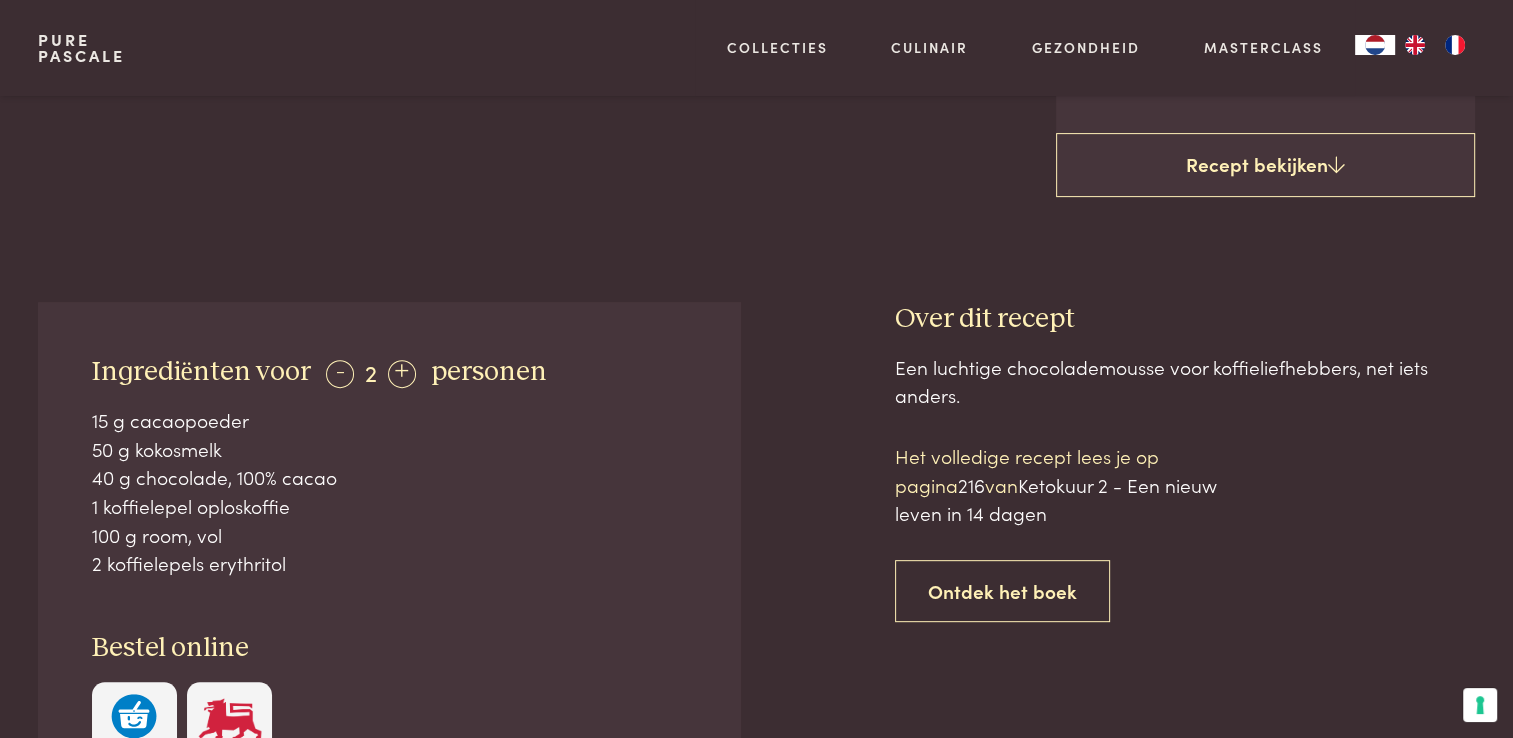 drag, startPoint x: 211, startPoint y: 561, endPoint x: 298, endPoint y: 569, distance: 87.36704 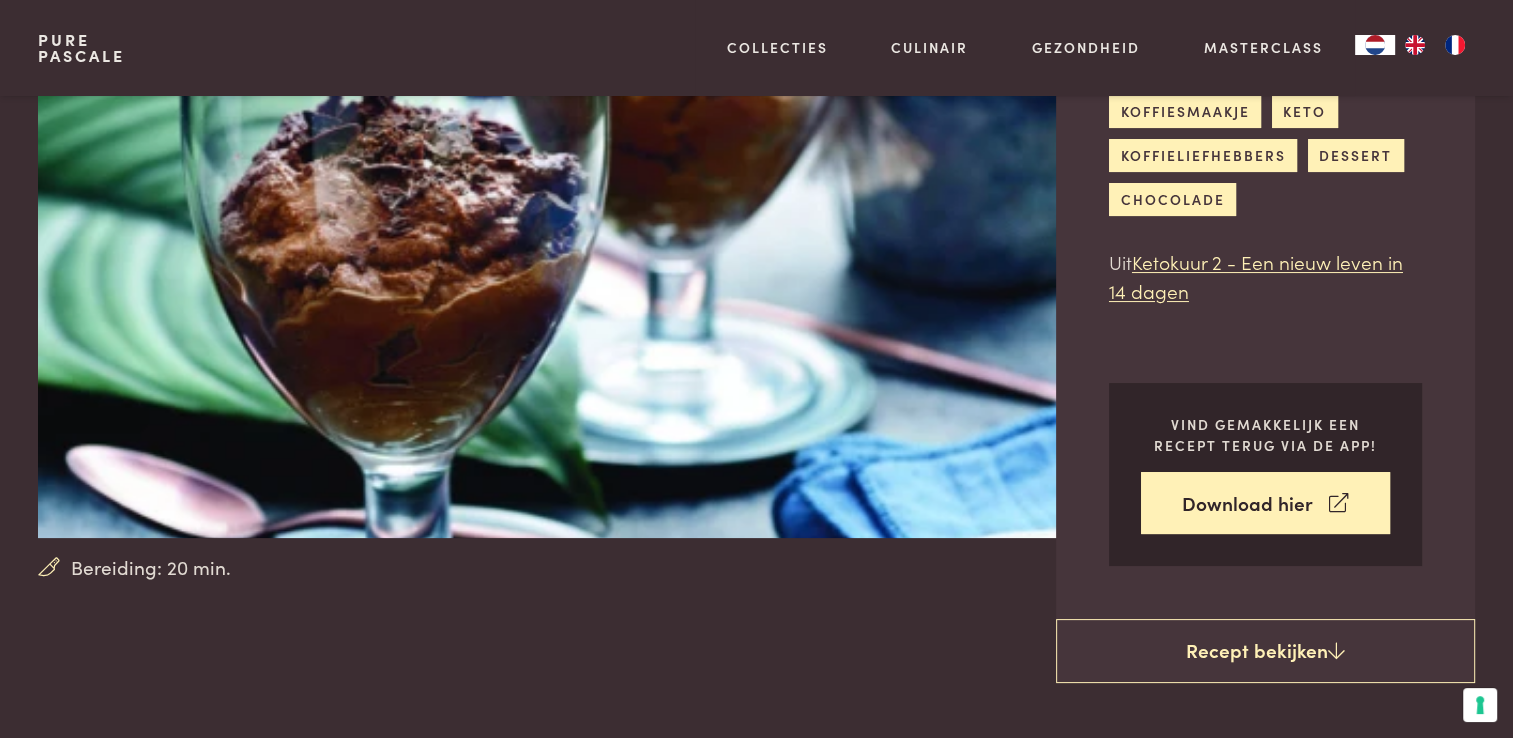 scroll, scrollTop: 800, scrollLeft: 0, axis: vertical 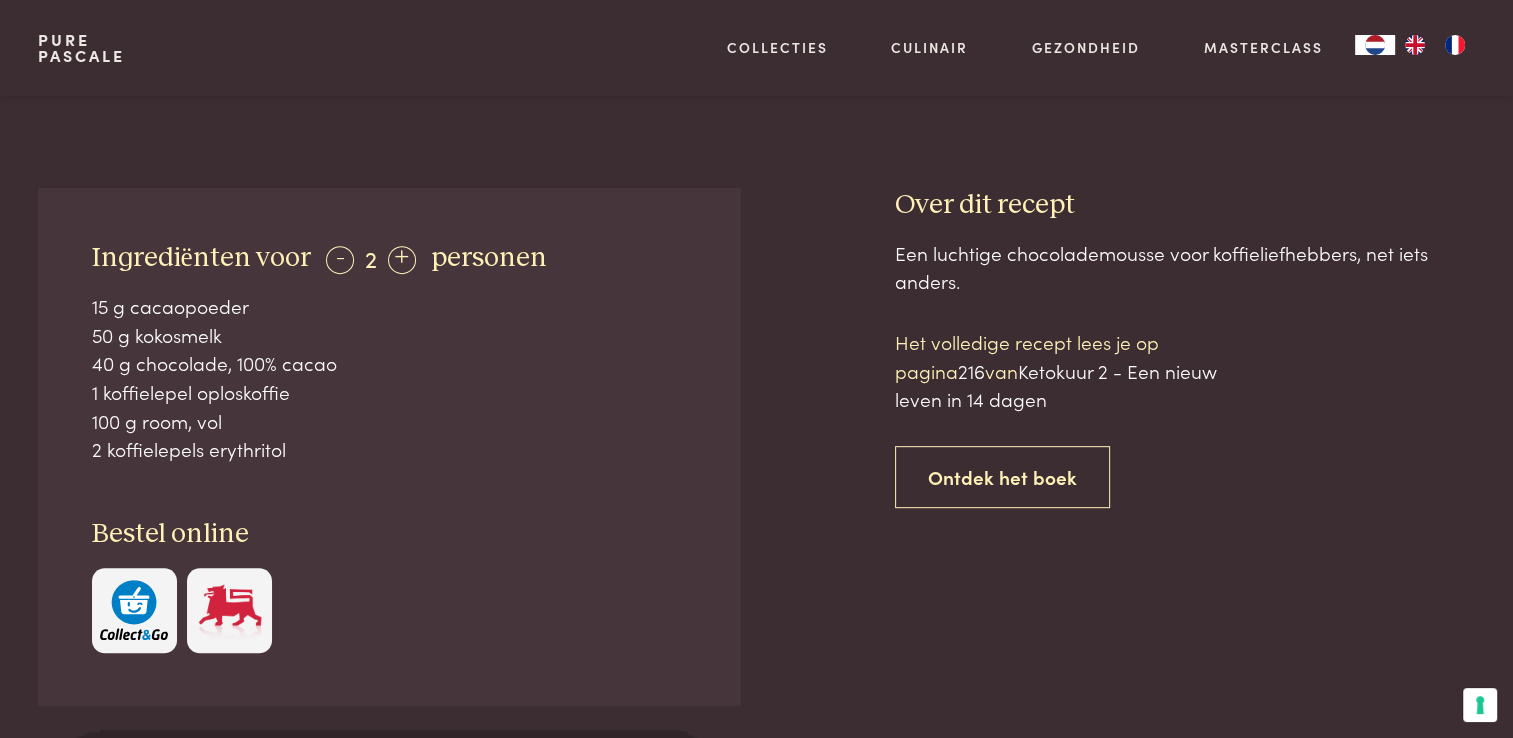 click at bounding box center (230, 610) 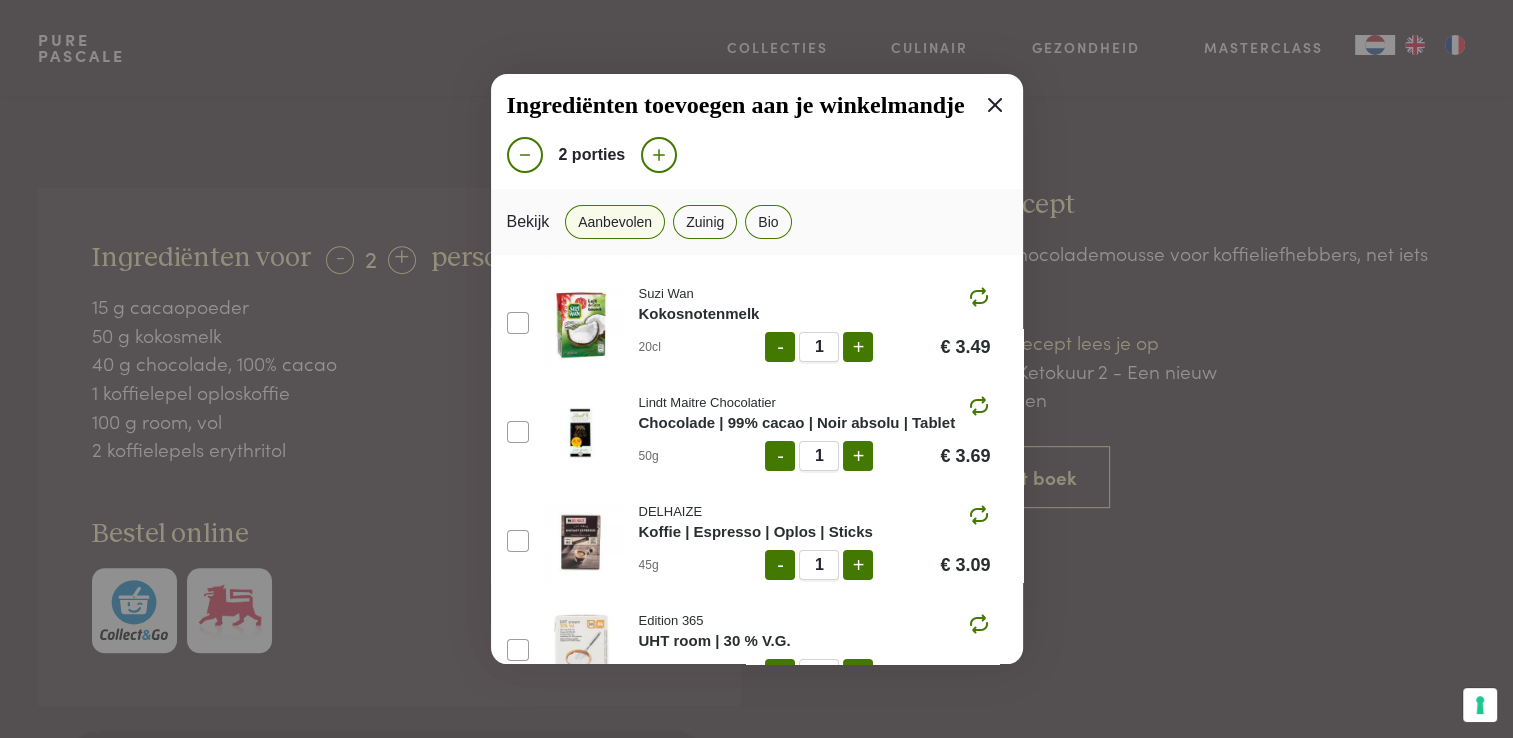scroll, scrollTop: 104, scrollLeft: 0, axis: vertical 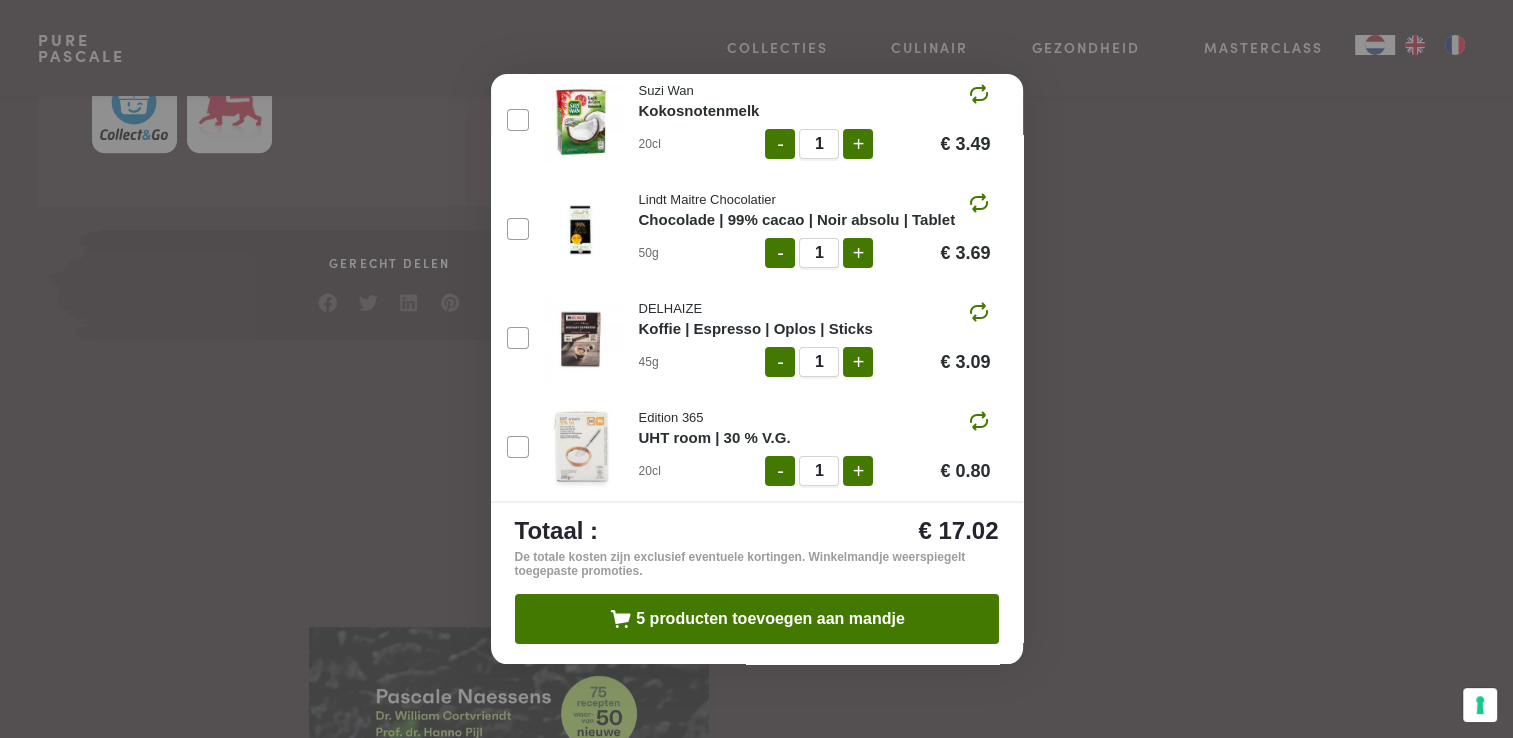 click on "Ingrediënten toevoegen aan je winkelmandje 2 porties Bekijk Aanbevolen Zuinig Bio Kazidomi Poeder | Cacao | Bio 200g - 1 + € 5.95 Suzi Wan Kokosnotenmelk 20cl - 1 + € 3.49 Lindt Maitre Chocolatier Chocolade | 99% cacao | Noir absolu | Tablet 50g - 1 + € 3.69 DELHAIZE Koffie | Espresso | Oplos | Sticks 45g - 1 + € 3.09 Edition 365 UHT room | 30 % V.G. 20cl - 1 + € 0.80 Totaal : € 17.02 De totale kosten zijn exclusief eventuele kortingen. Winkelmandje weerspiegelt toegepaste promoties. 5 producten toevoegen aan mandje" at bounding box center (756, 369) 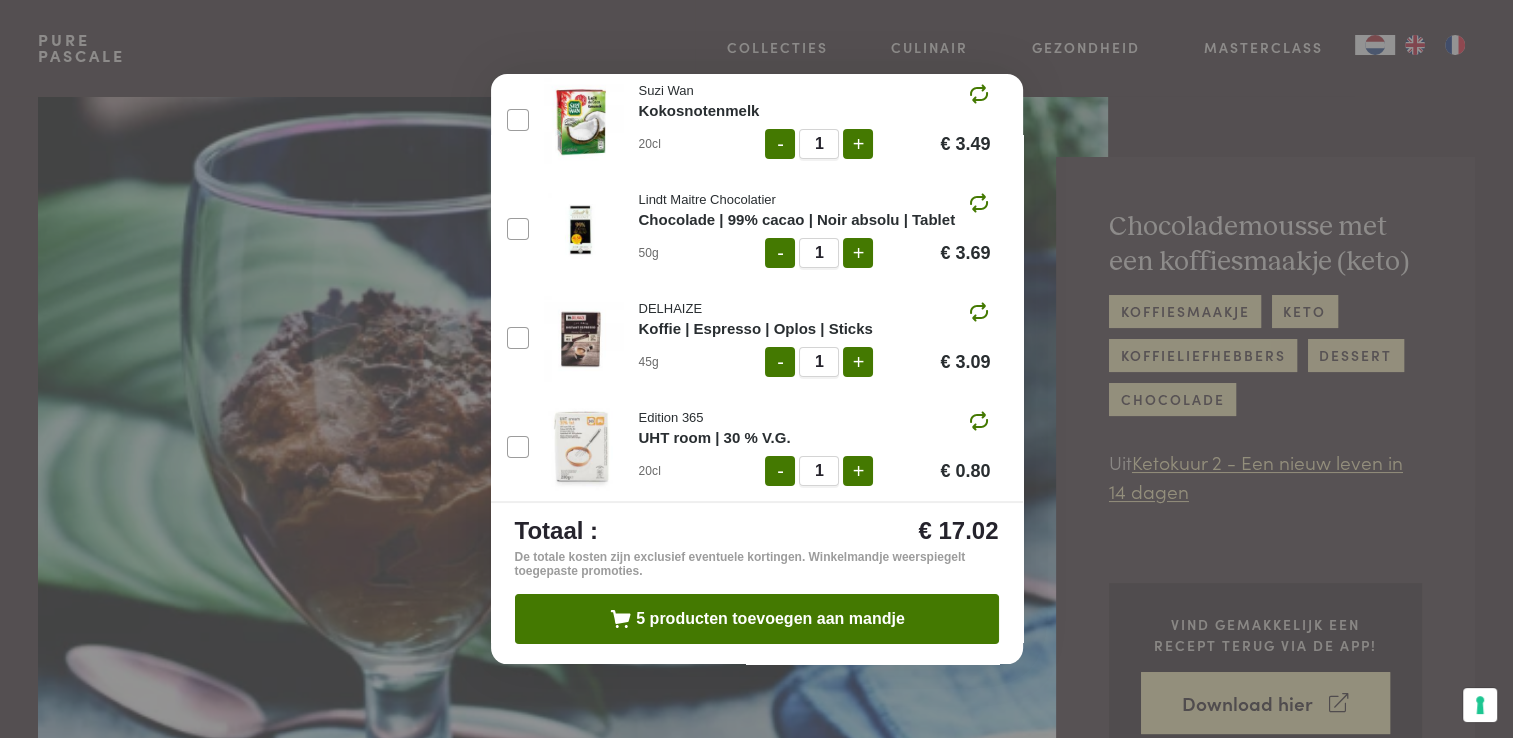 scroll, scrollTop: 0, scrollLeft: 0, axis: both 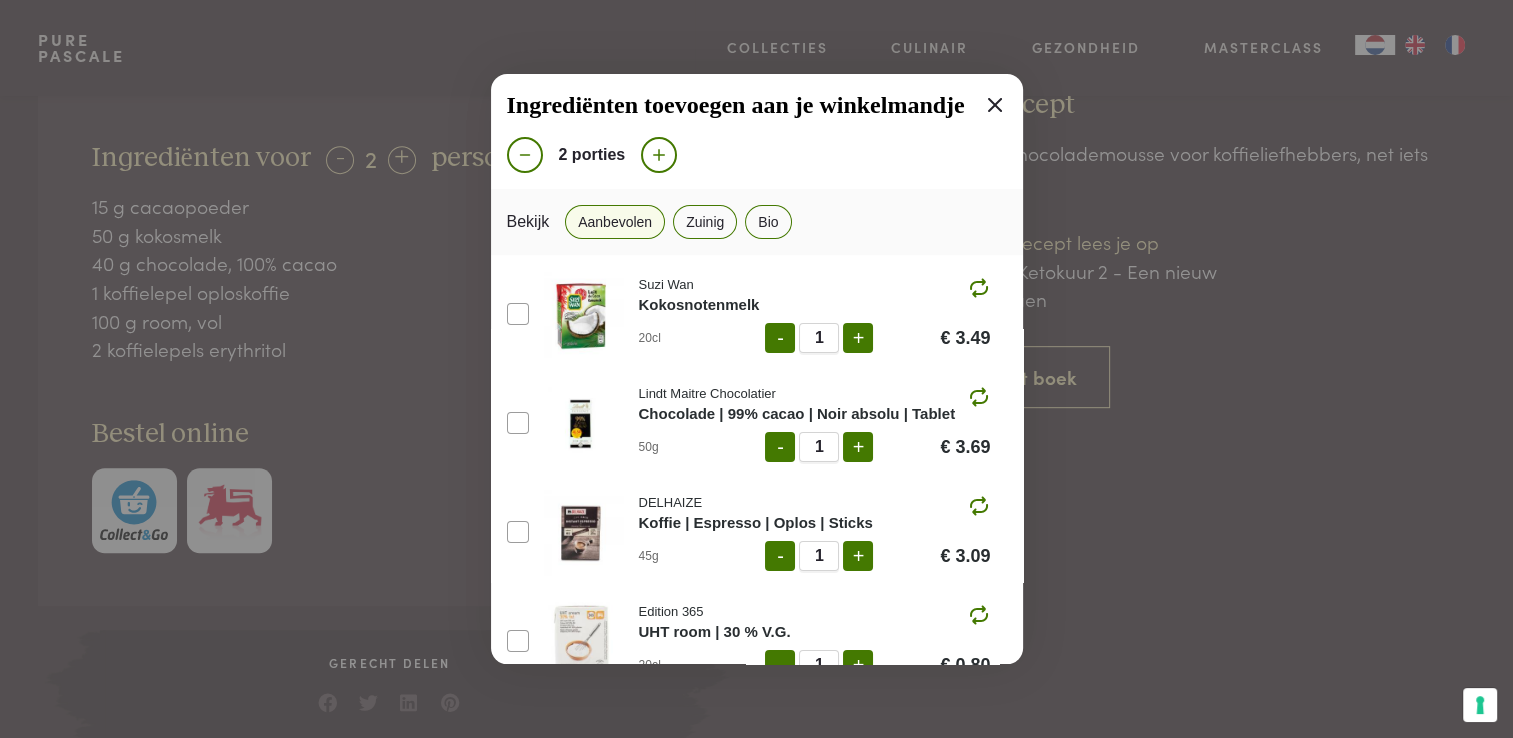 click 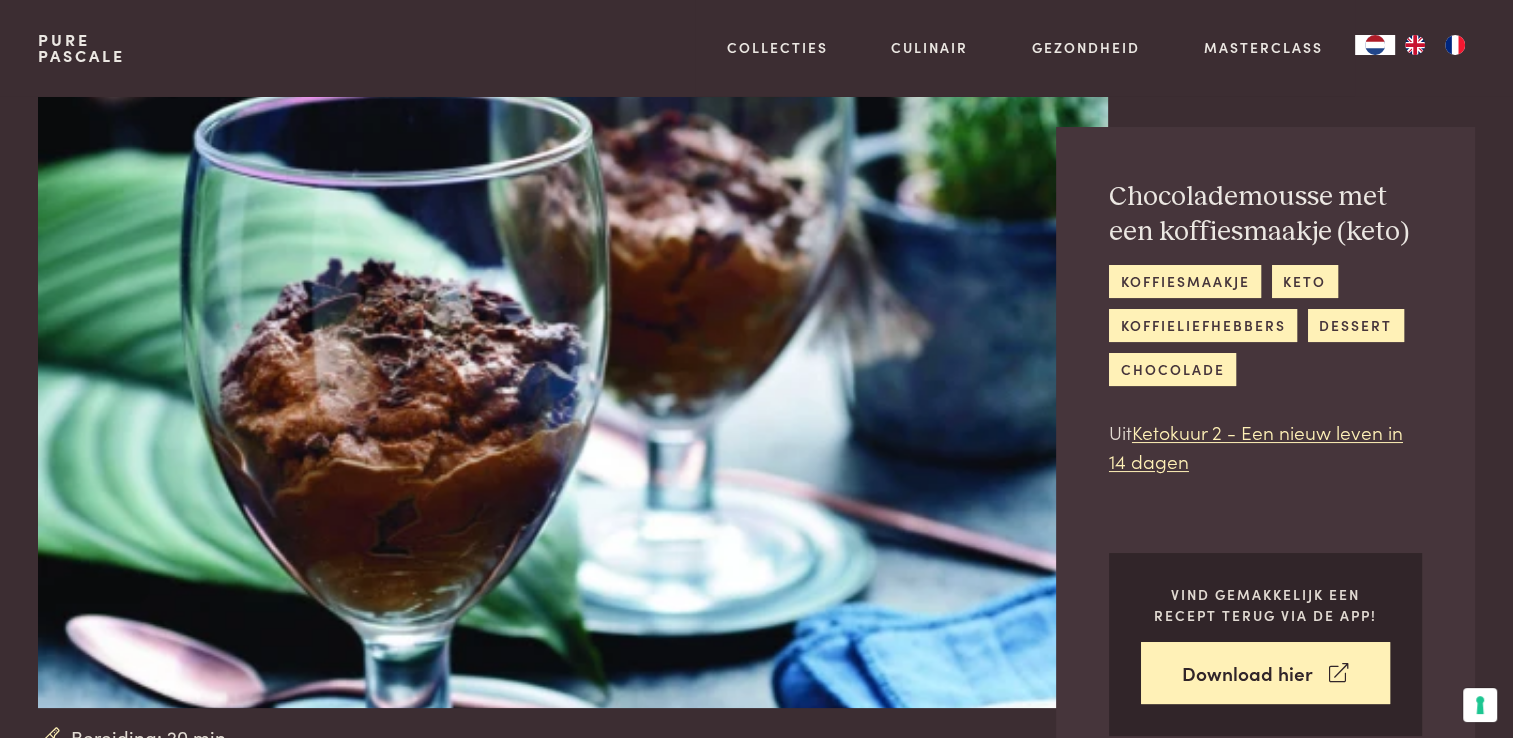 scroll, scrollTop: 0, scrollLeft: 0, axis: both 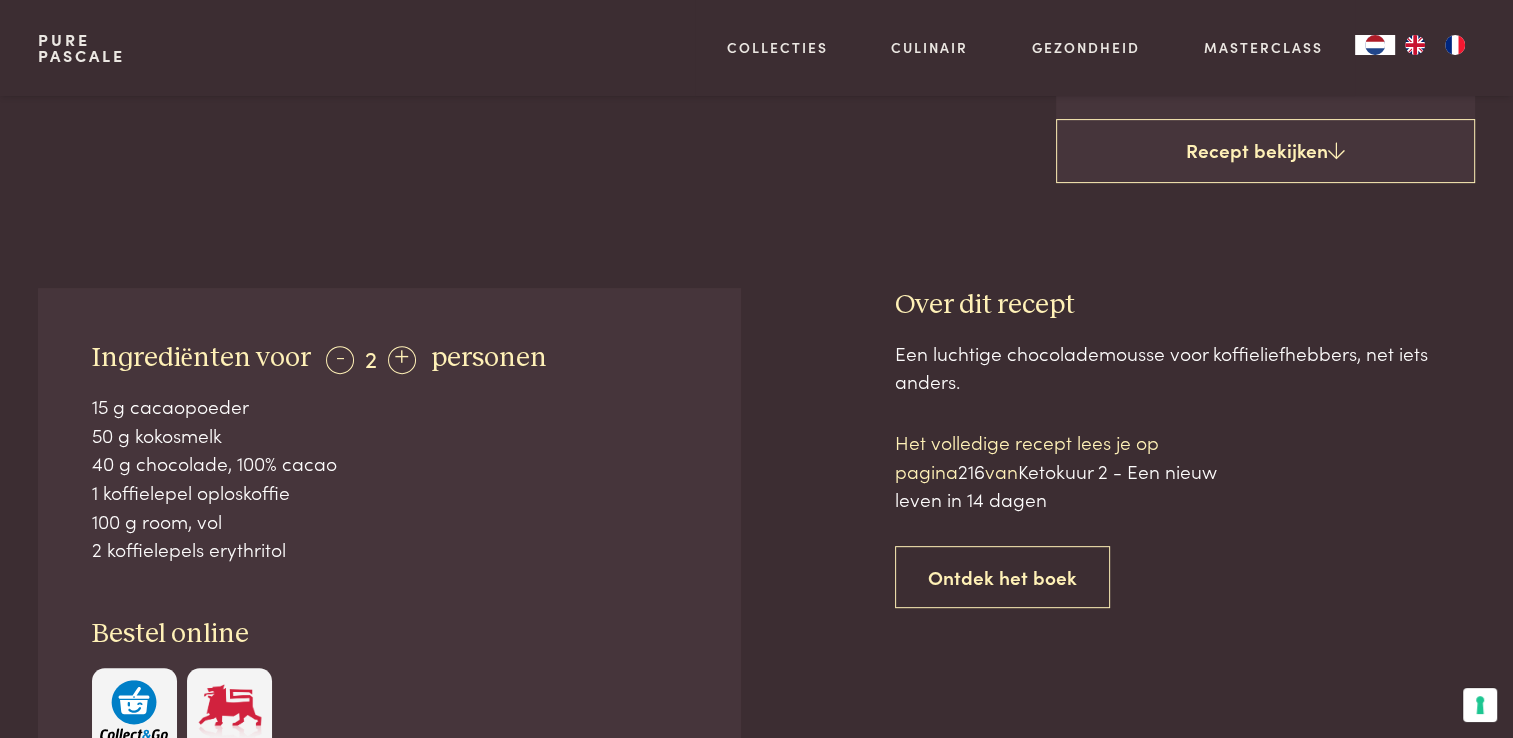 click on "Een luchtige chocolademousse voor koffieliefhebbers, net iets anders.
Het volledige recept lees je op pagina  216  van
Ketokuur 2 - Een nieuw leven in 14 dagen
Ontdek het boek" at bounding box center (1185, 640) 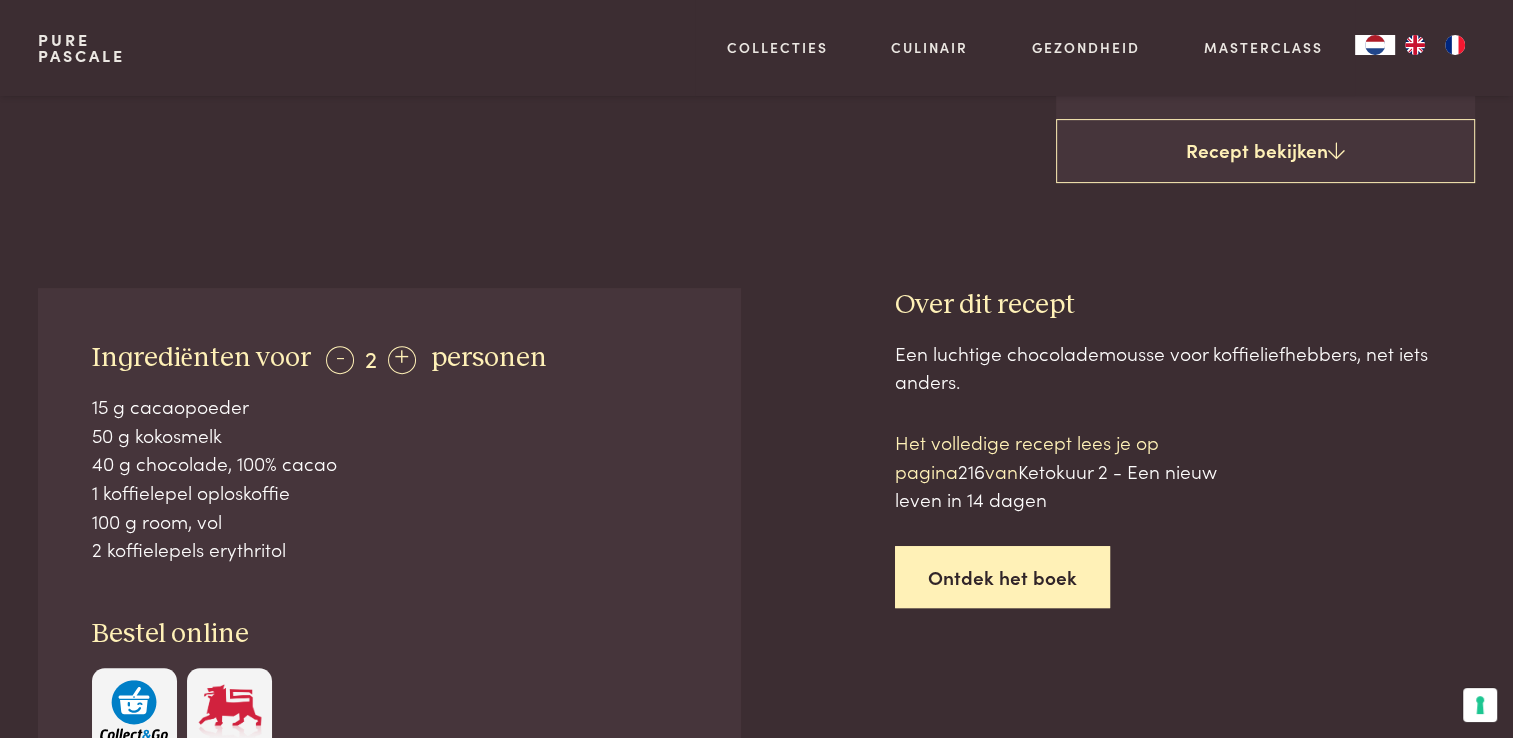 click on "Ontdek het boek" at bounding box center [1002, 577] 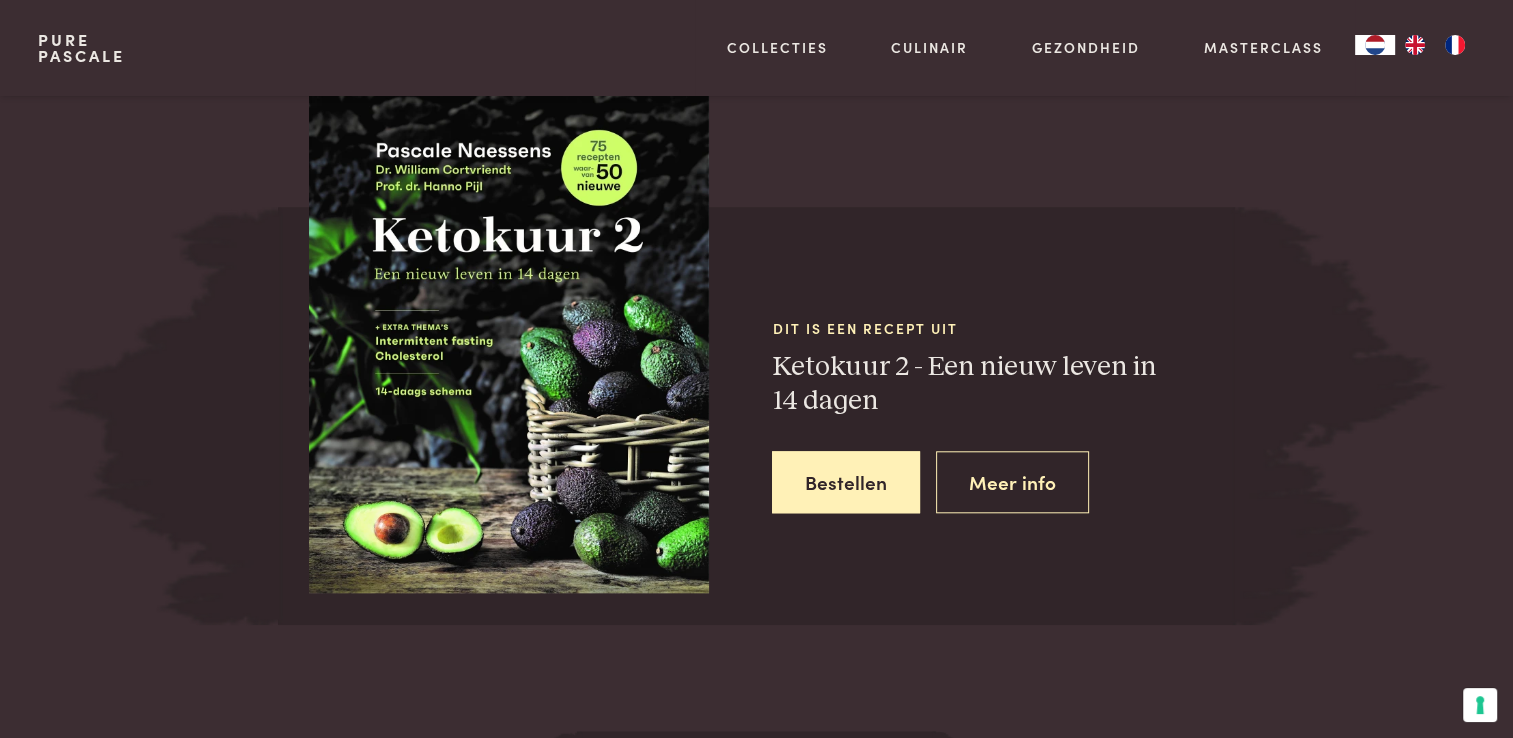 scroll, scrollTop: 1851, scrollLeft: 0, axis: vertical 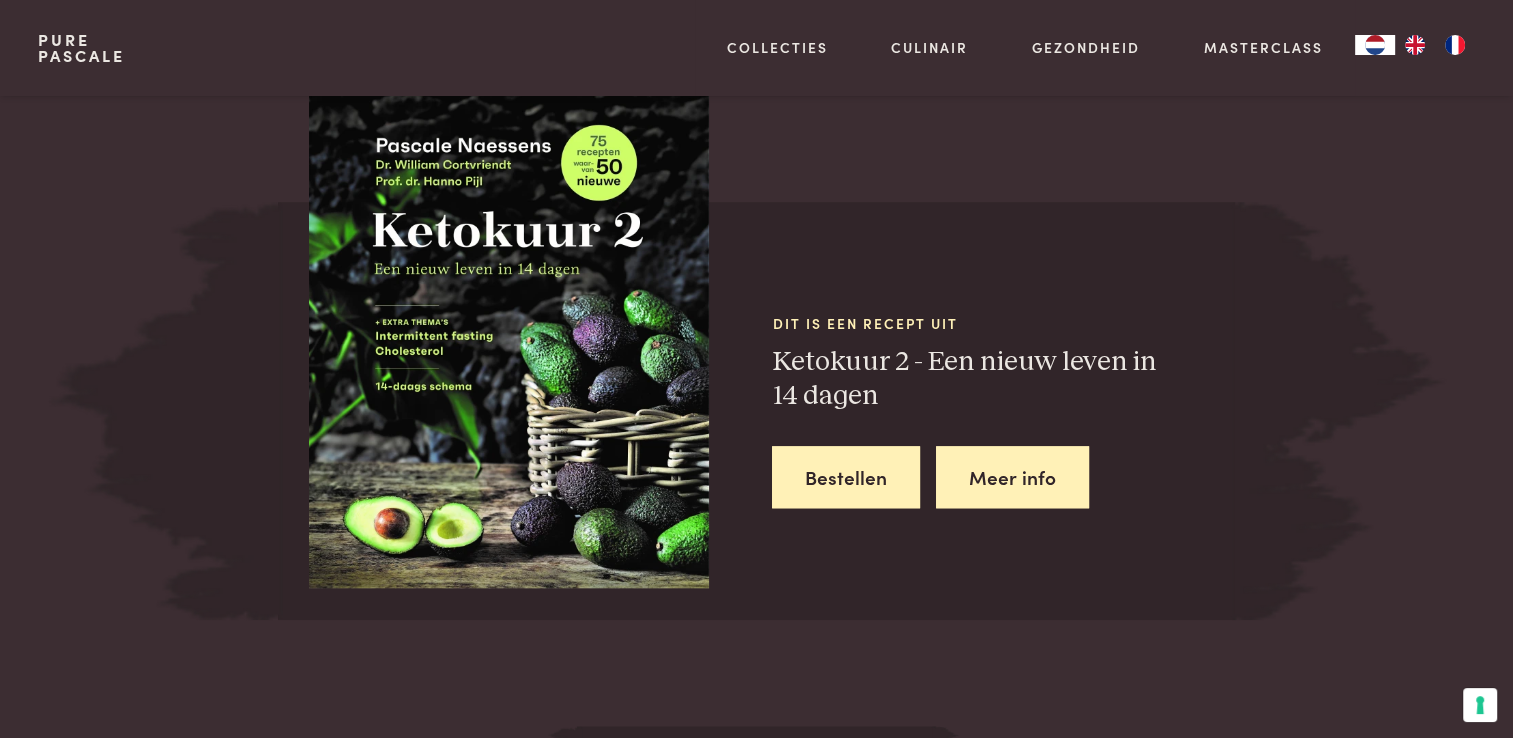click on "Meer info" at bounding box center (1012, 477) 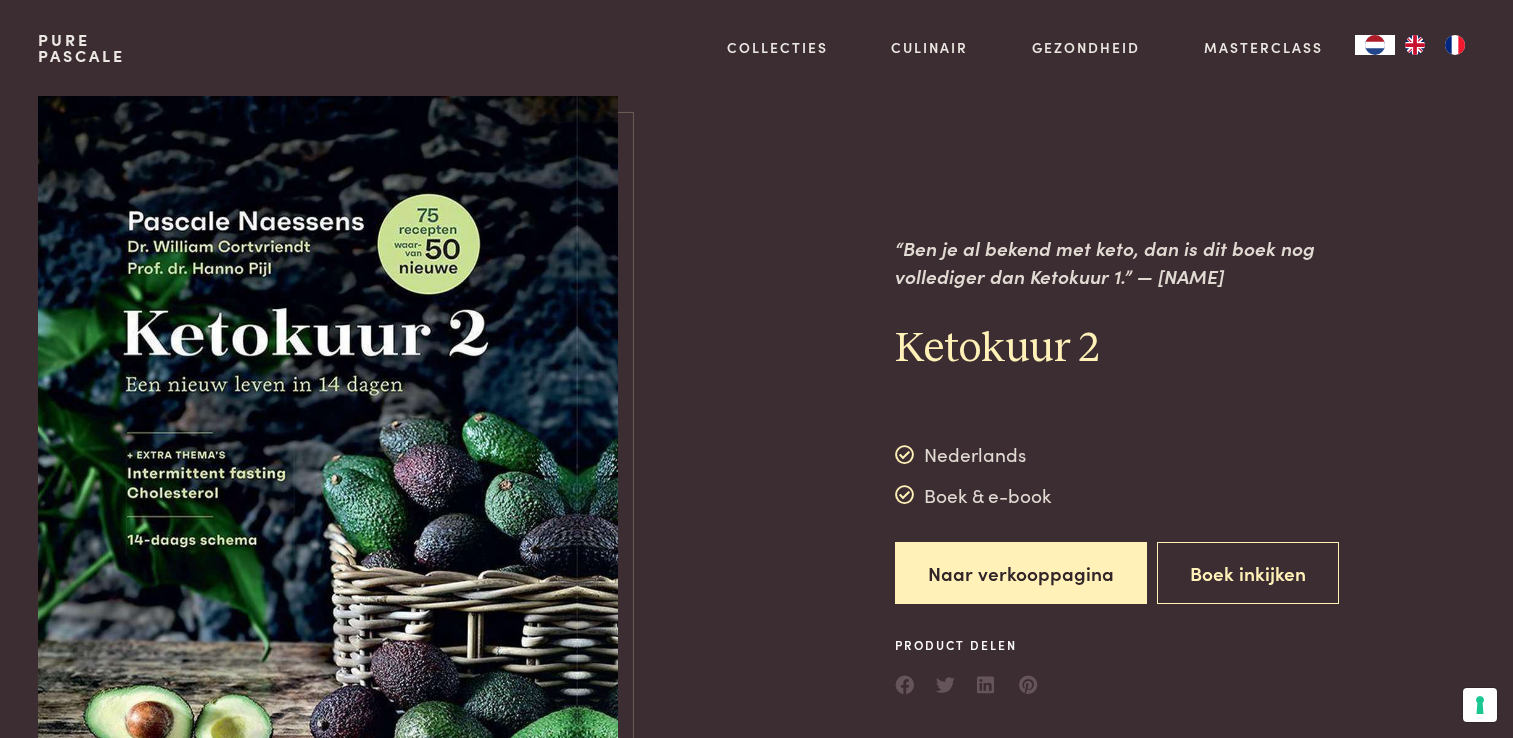 scroll, scrollTop: 0, scrollLeft: 0, axis: both 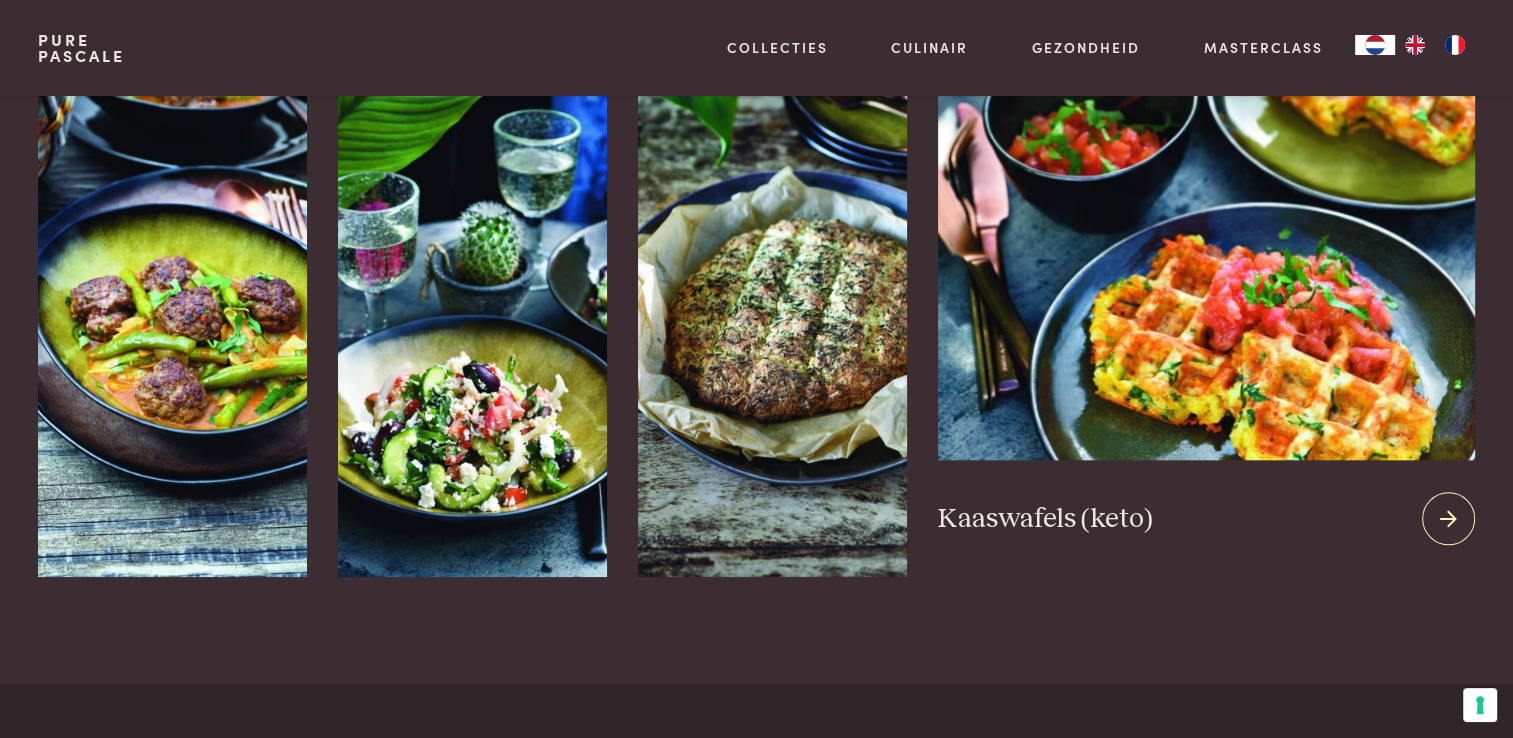 click at bounding box center (1448, 519) 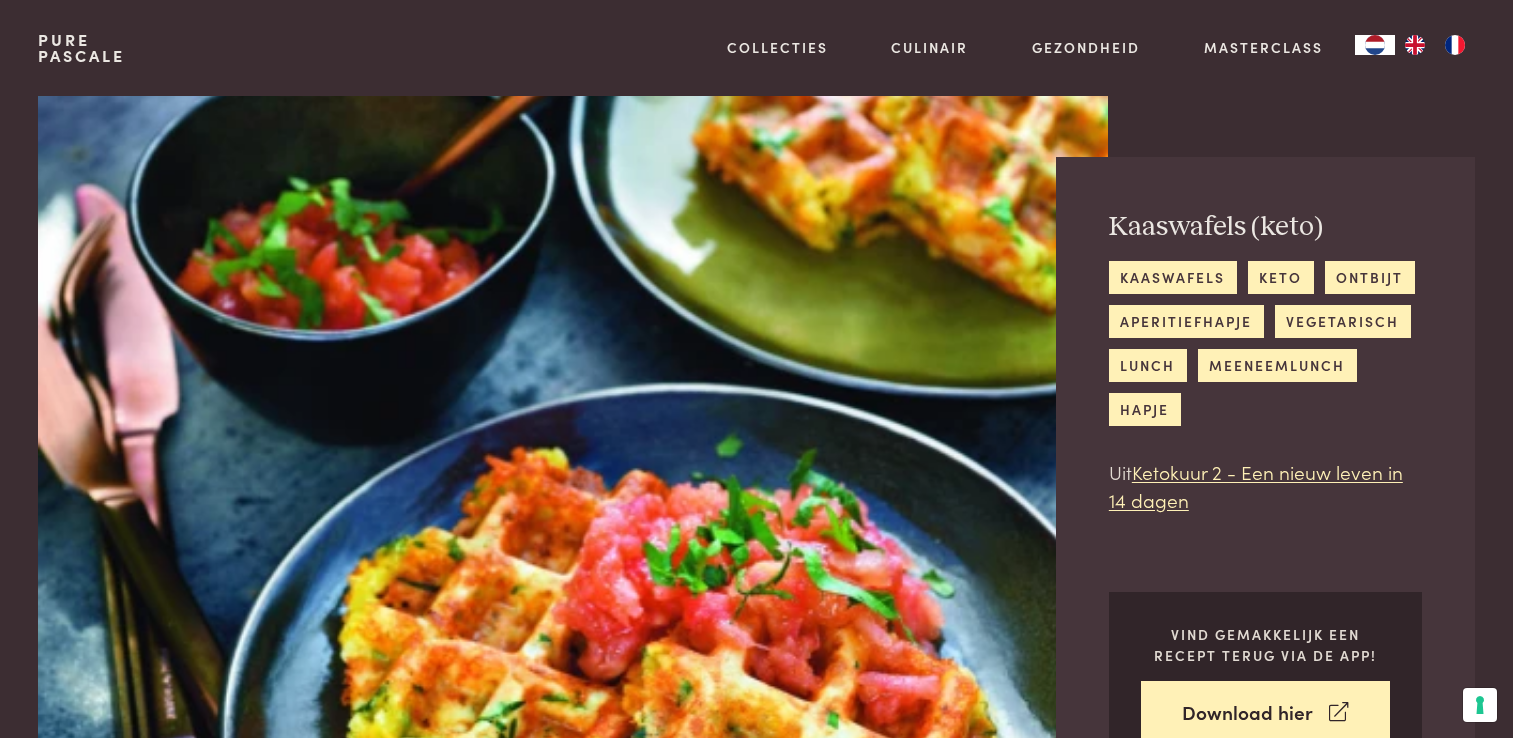 scroll, scrollTop: 0, scrollLeft: 0, axis: both 